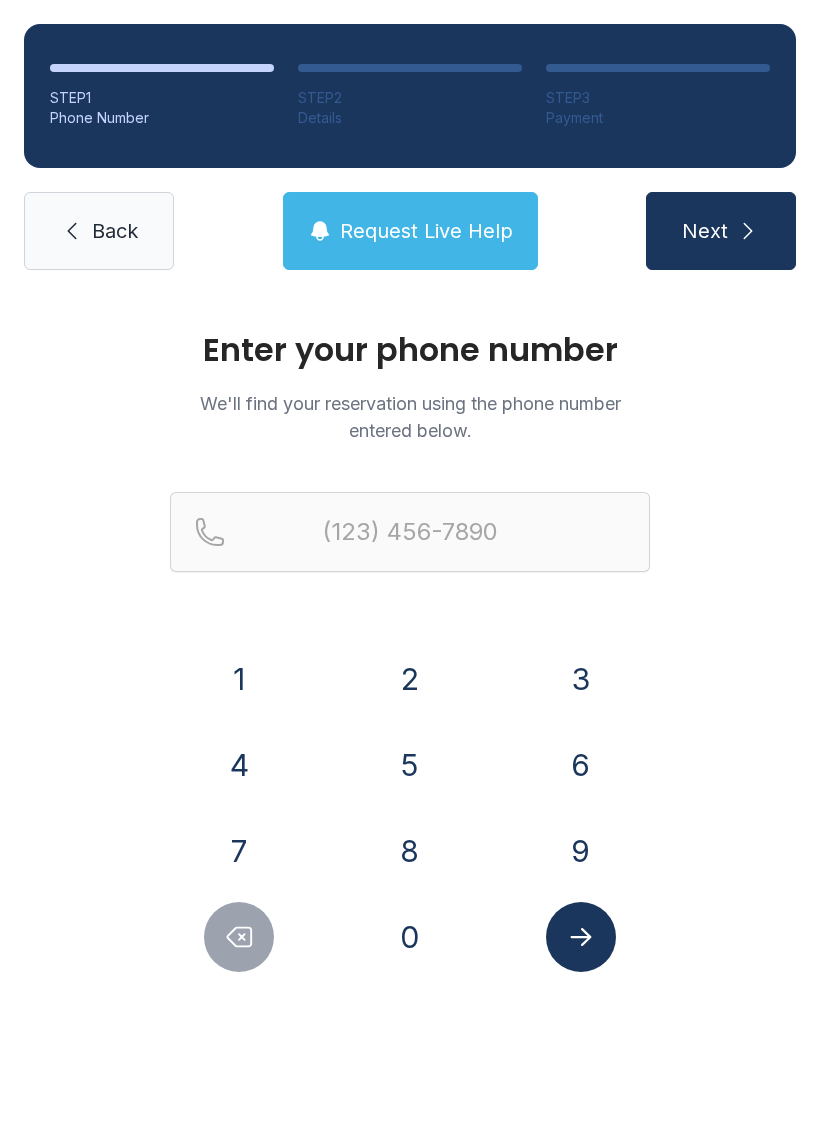 scroll, scrollTop: 0, scrollLeft: 0, axis: both 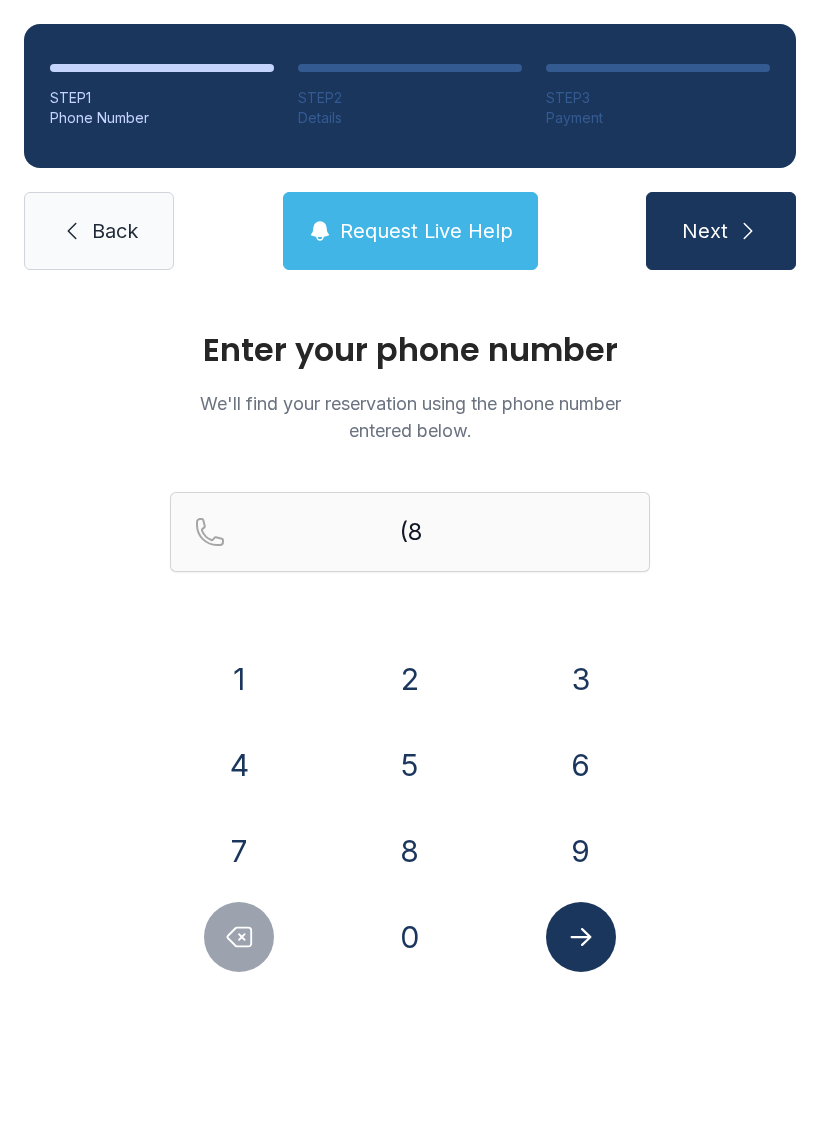 click on "6" at bounding box center (581, 765) 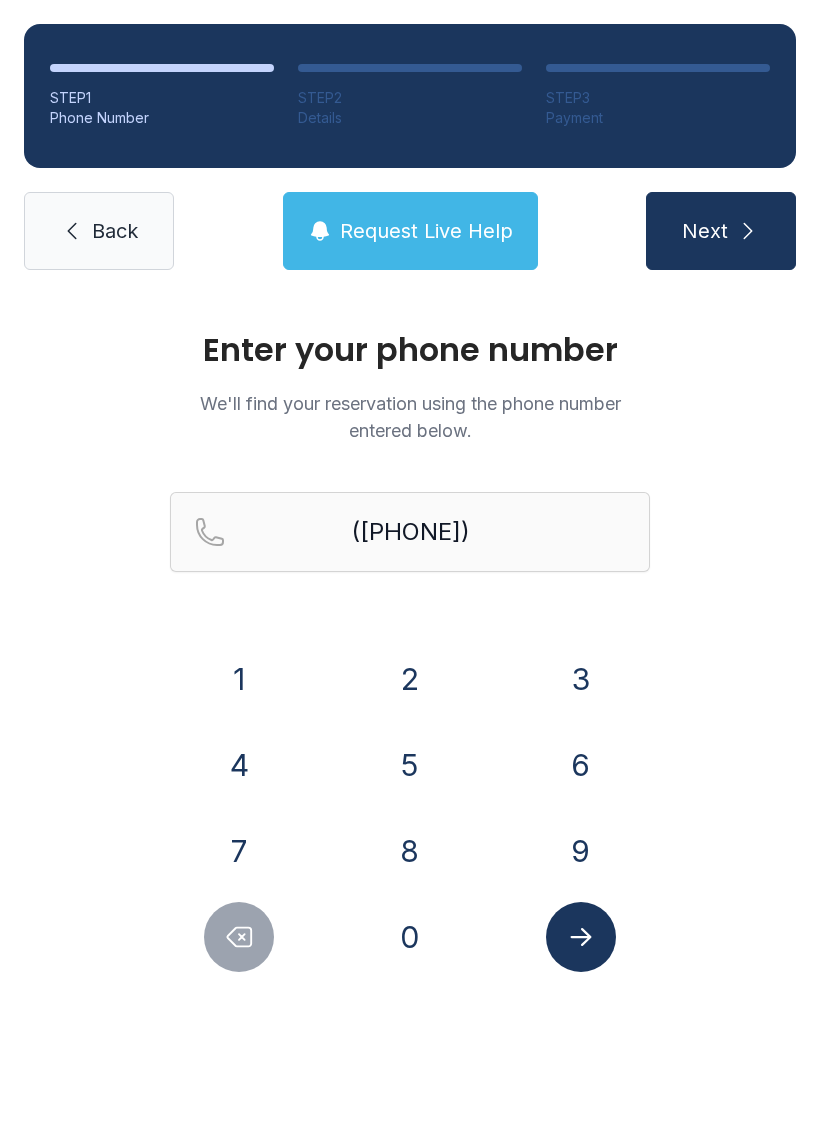 click on "4" at bounding box center [239, 765] 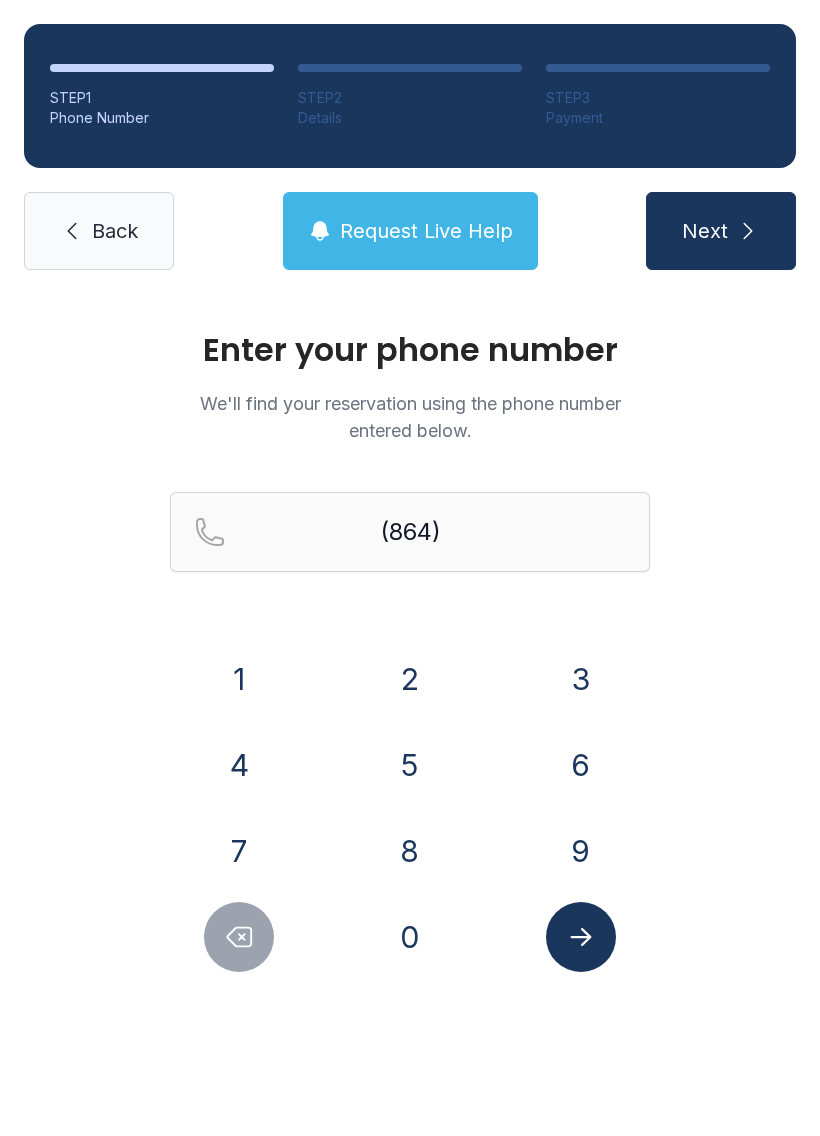 click on "3" at bounding box center (581, 679) 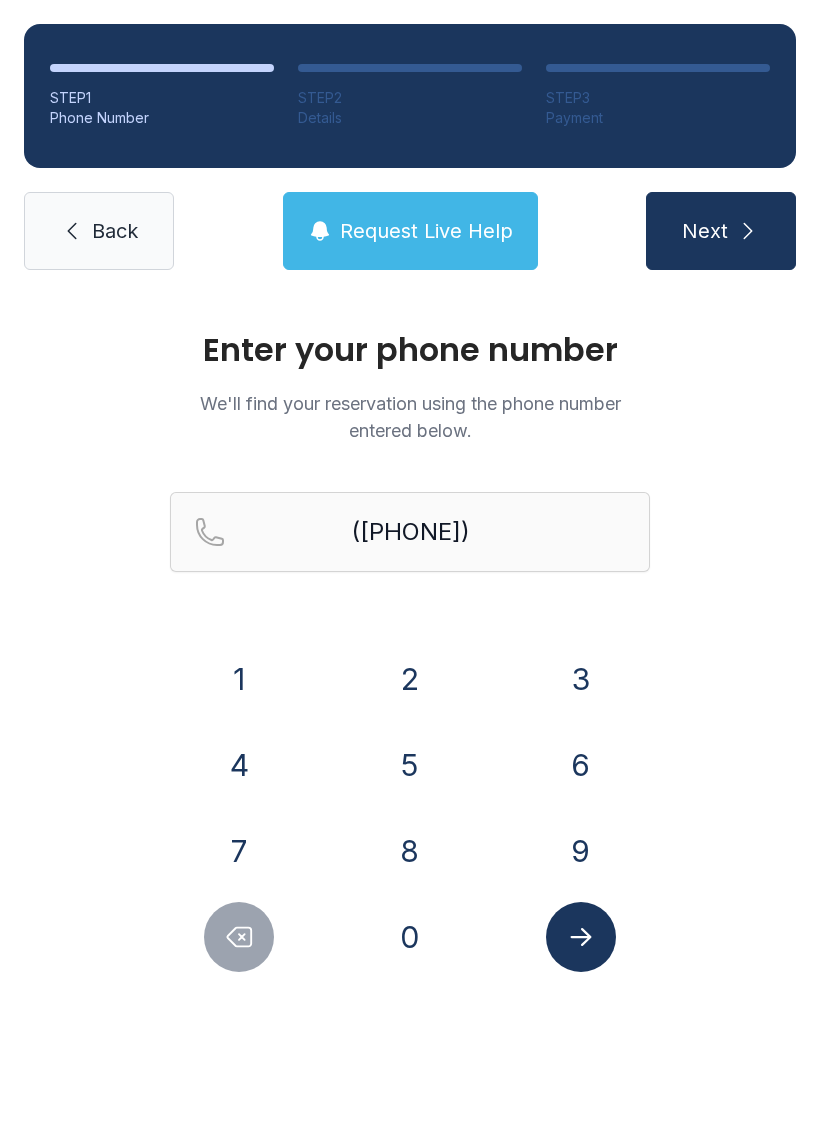 click on "3" at bounding box center (581, 679) 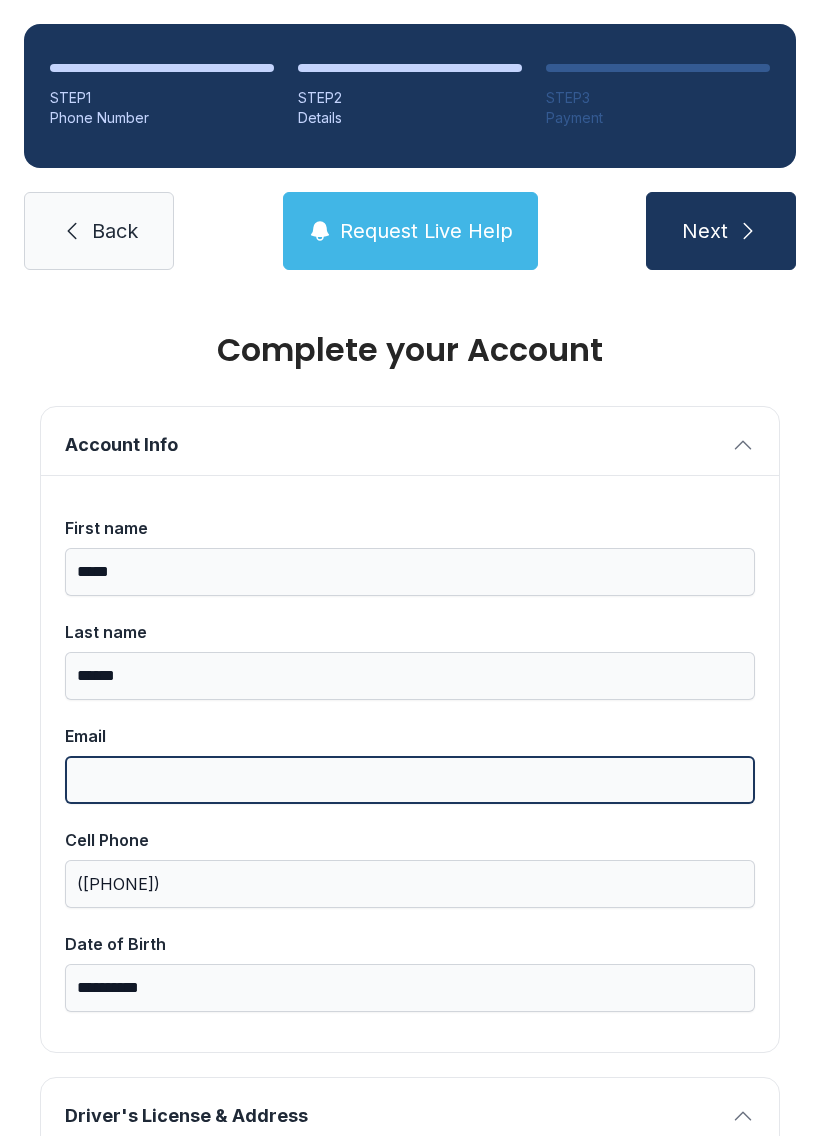 click on "Email" at bounding box center [410, 780] 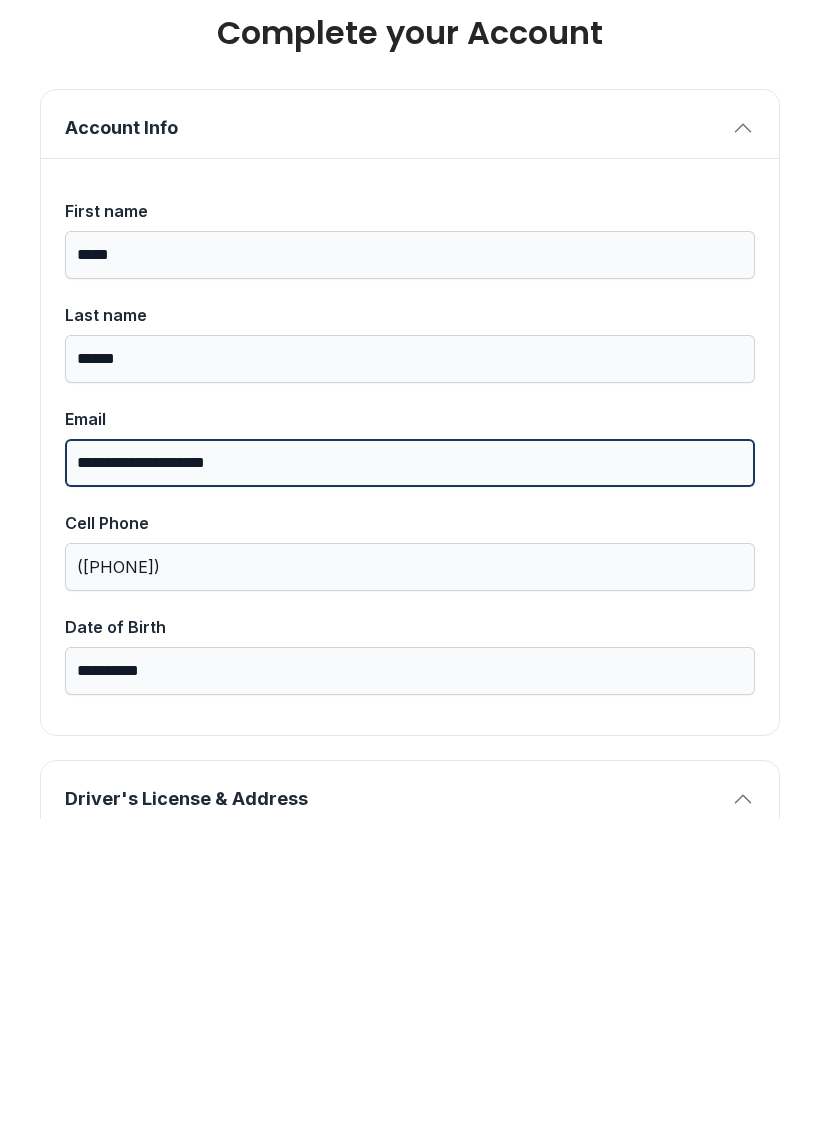 type on "**********" 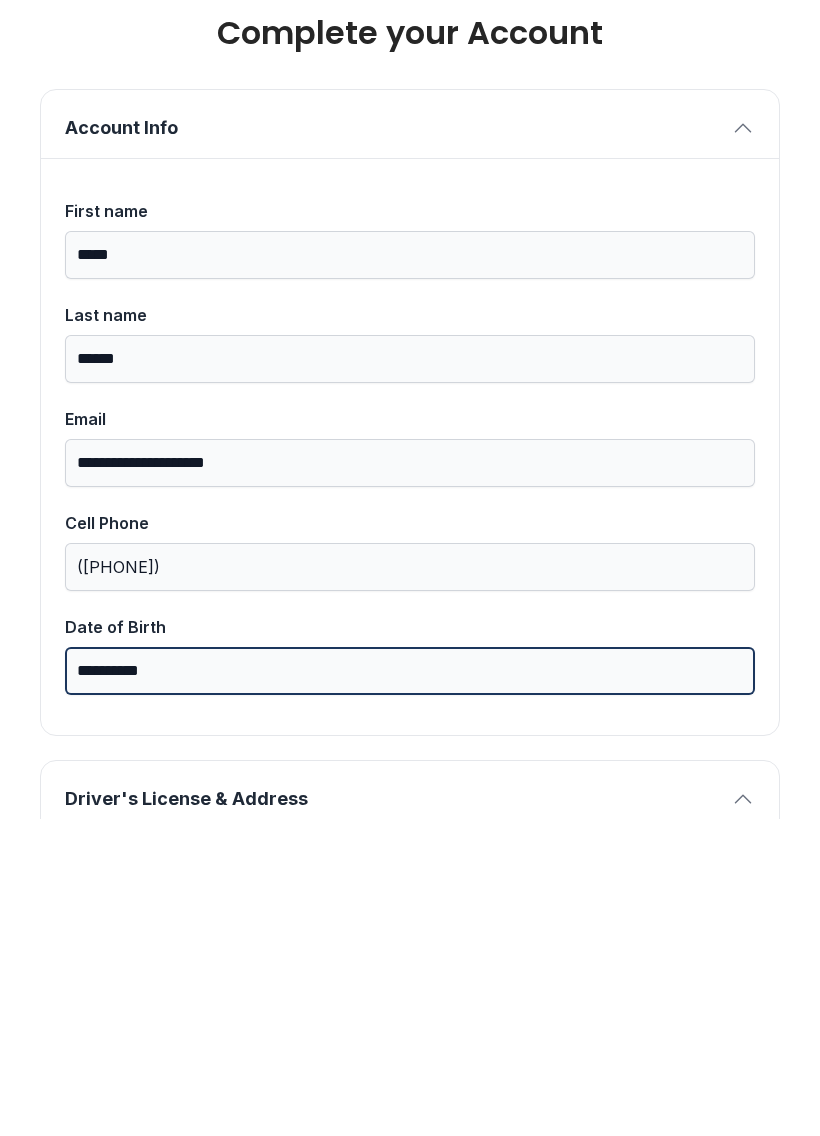 click on "**********" at bounding box center [410, 988] 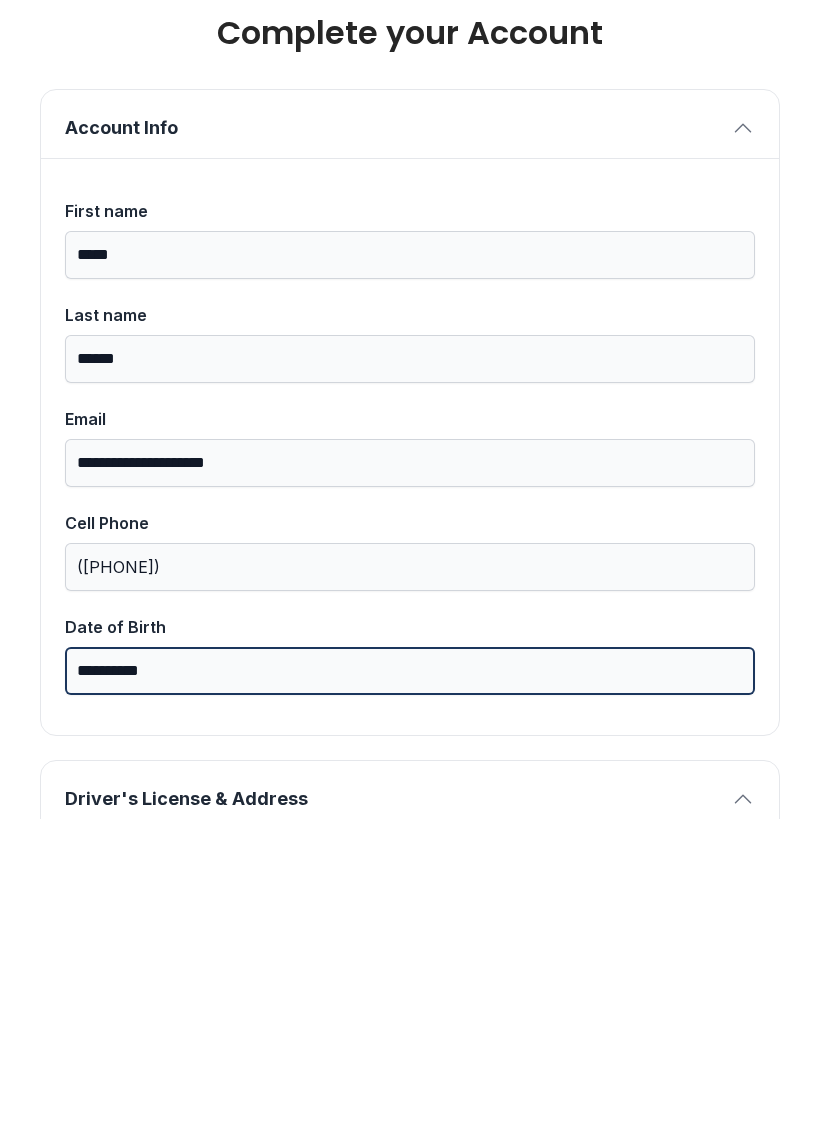 click on "**********" at bounding box center [410, 988] 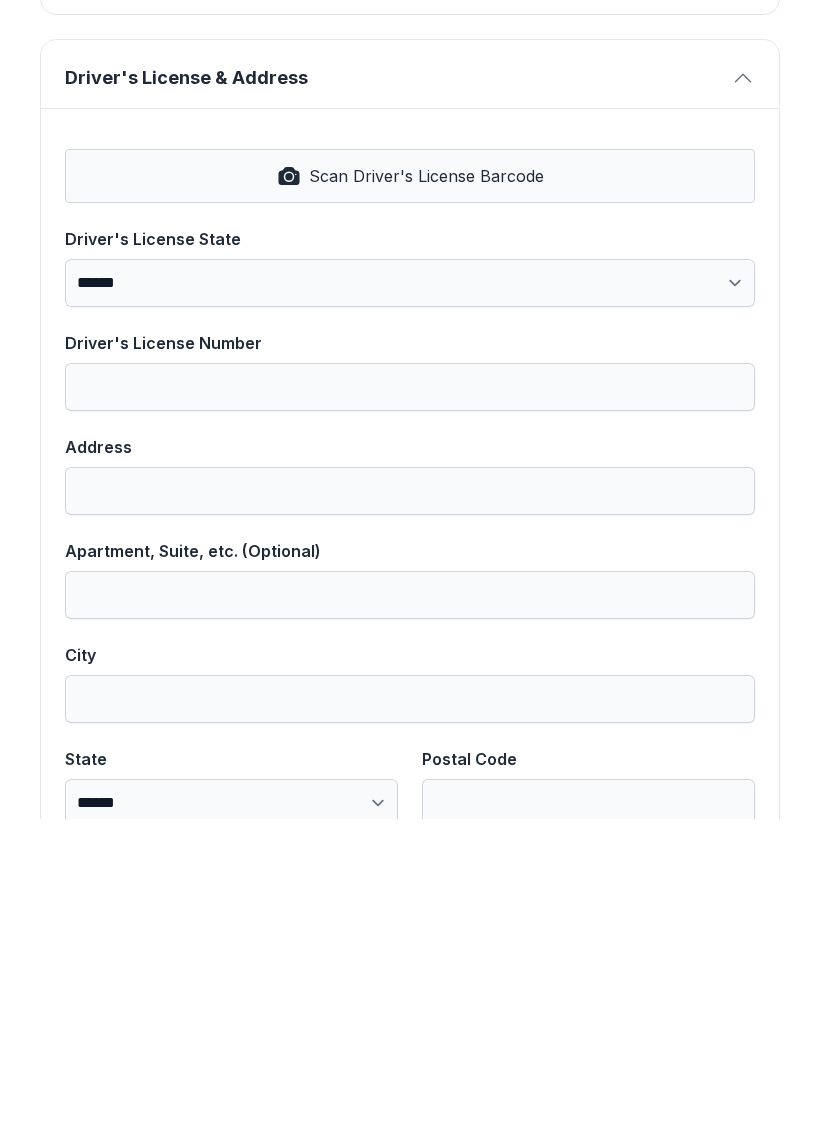 scroll, scrollTop: 722, scrollLeft: 0, axis: vertical 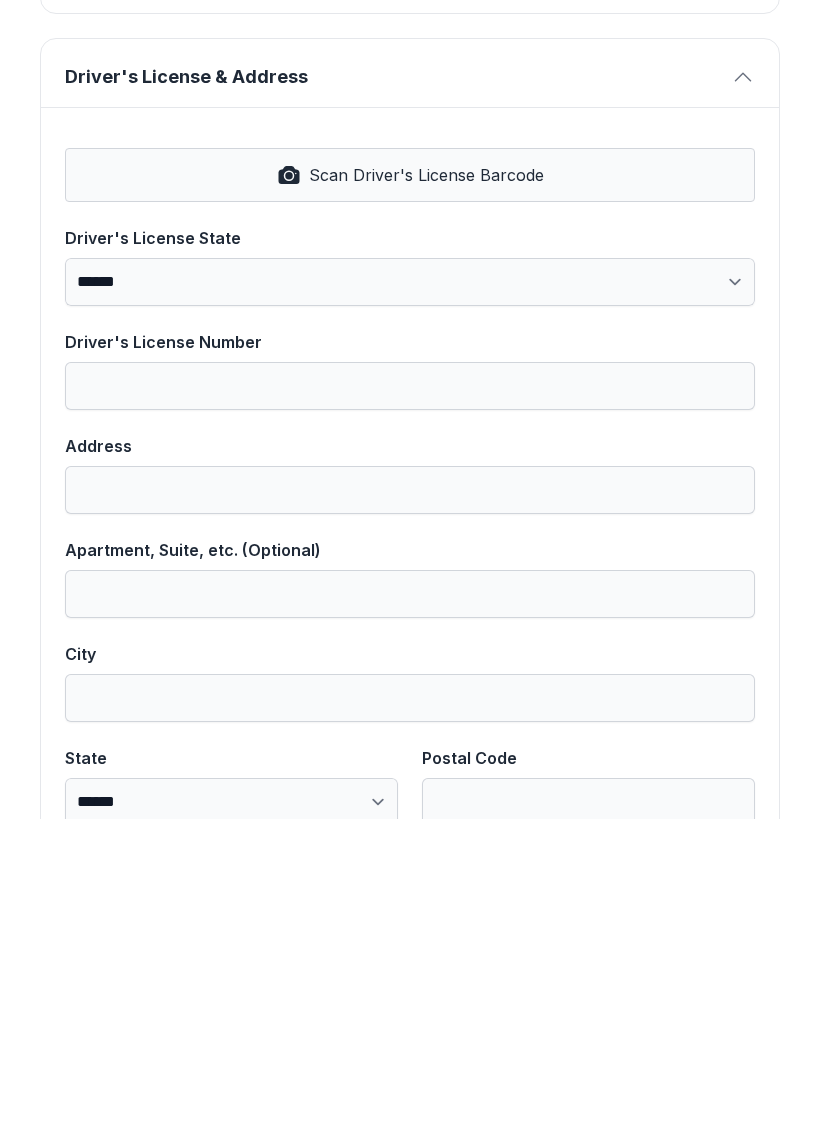 type on "**********" 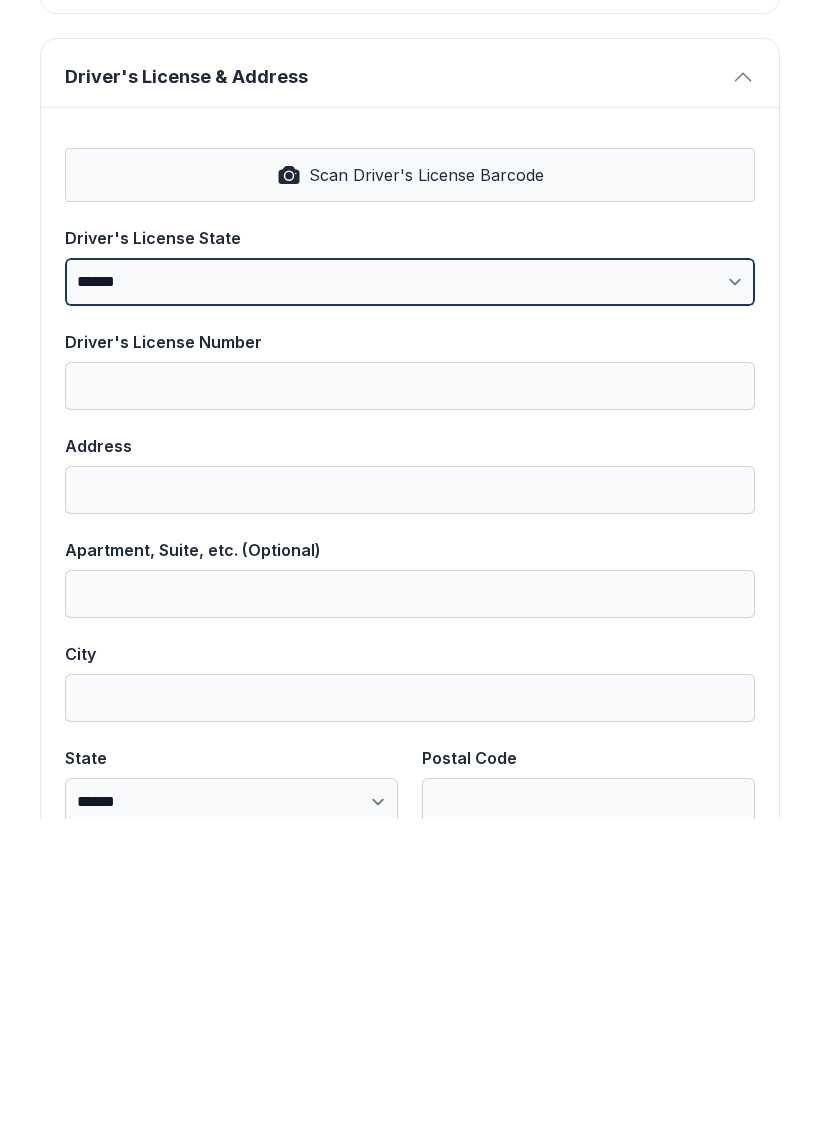 click on "**********" at bounding box center (410, 599) 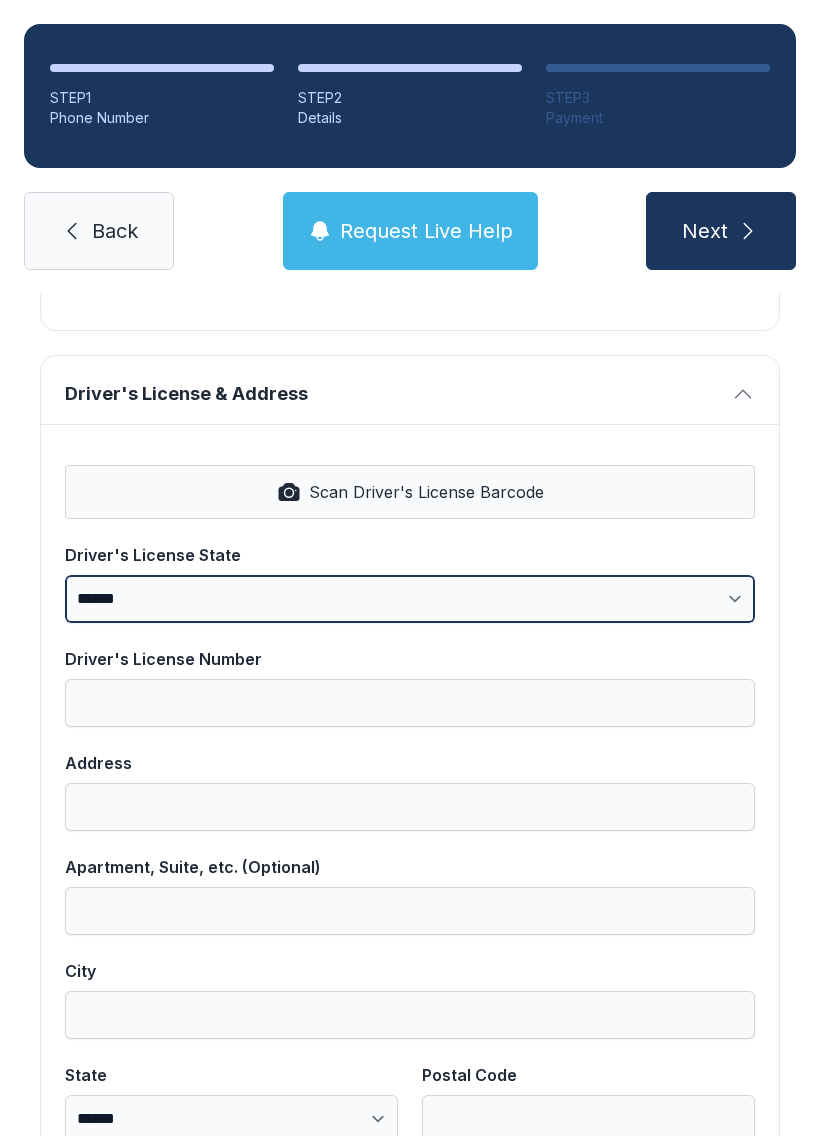 select on "**" 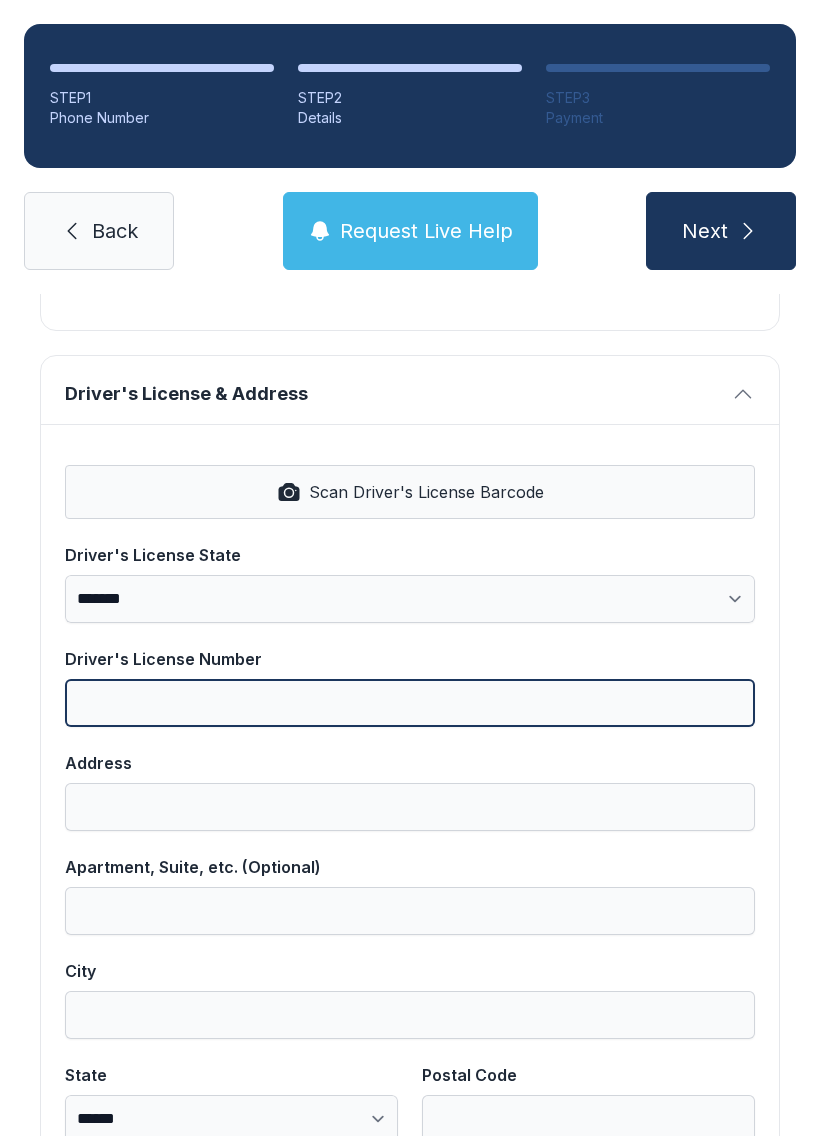 click on "Driver's License Number" at bounding box center [410, 703] 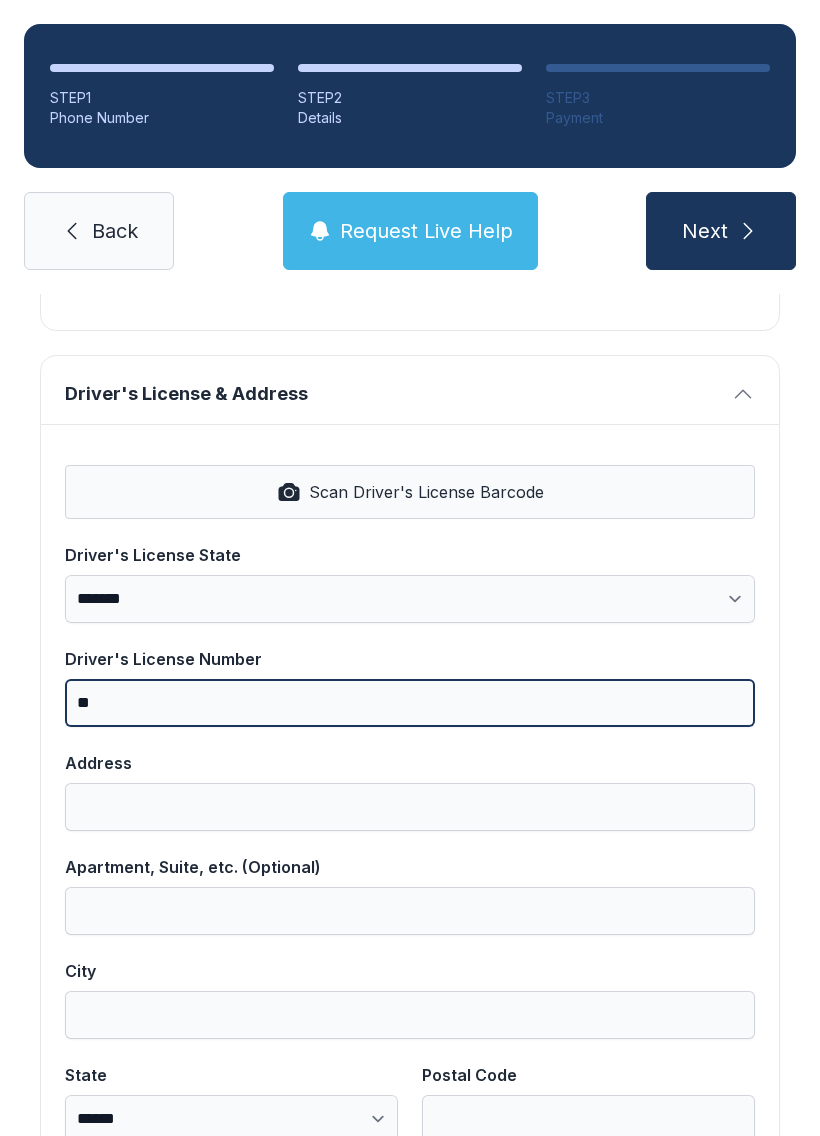 type on "*" 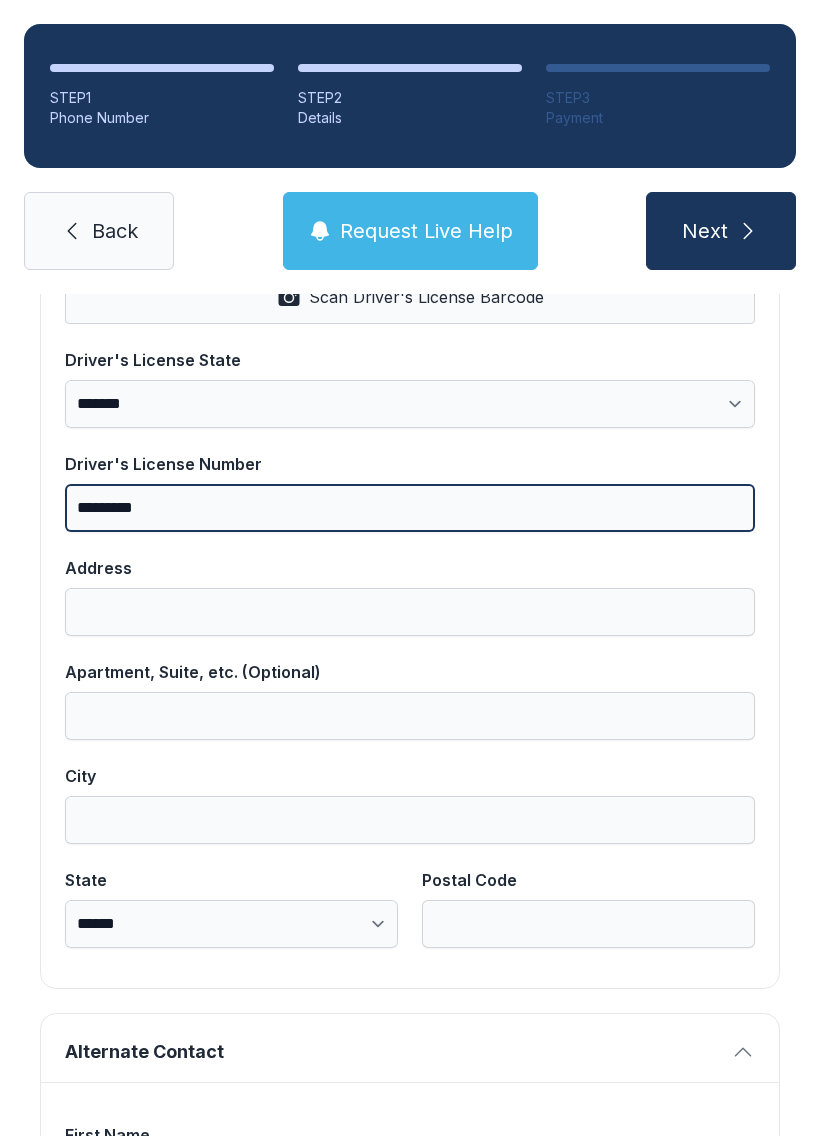scroll, scrollTop: 924, scrollLeft: 0, axis: vertical 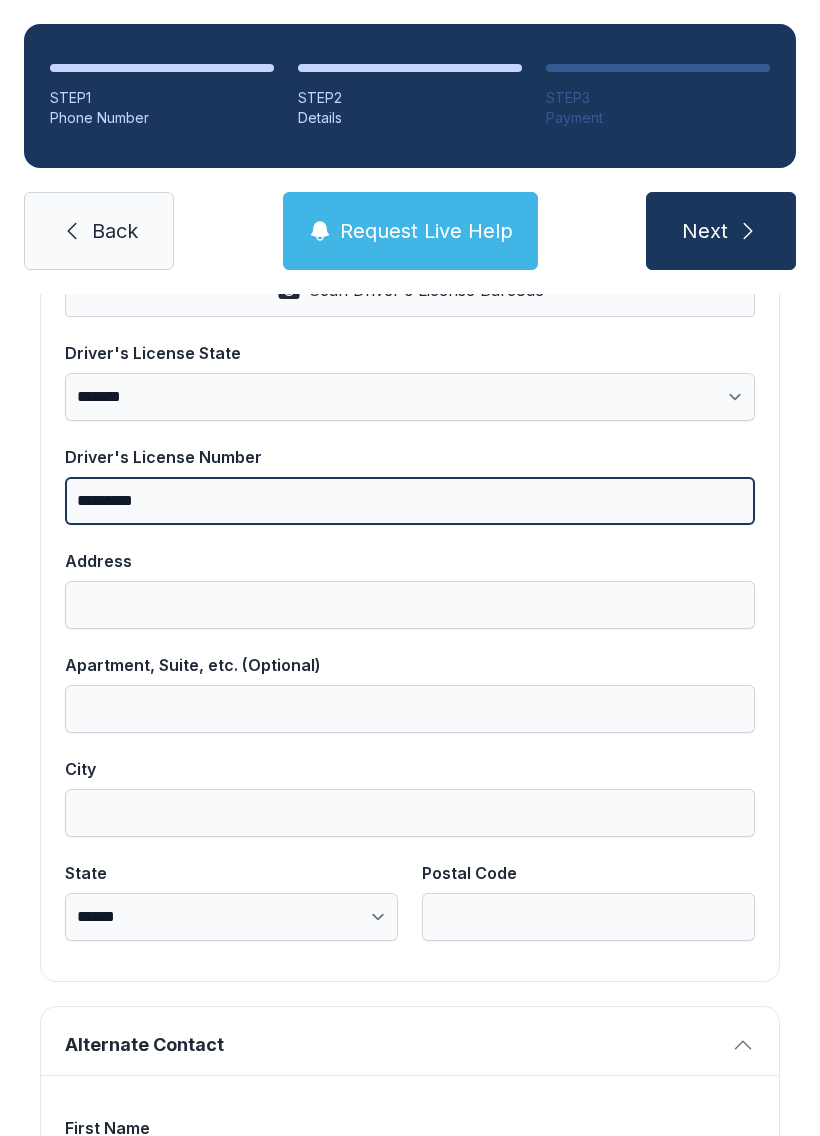 type on "*********" 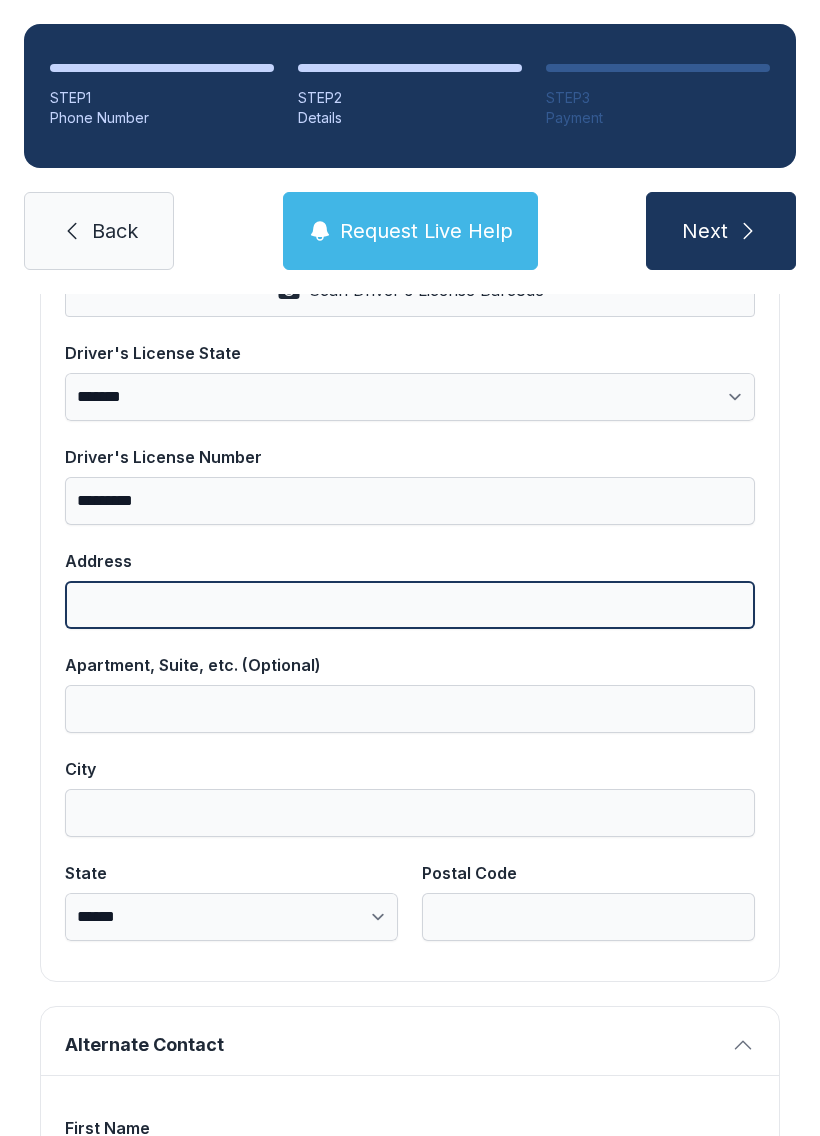 click on "Address" at bounding box center [410, 605] 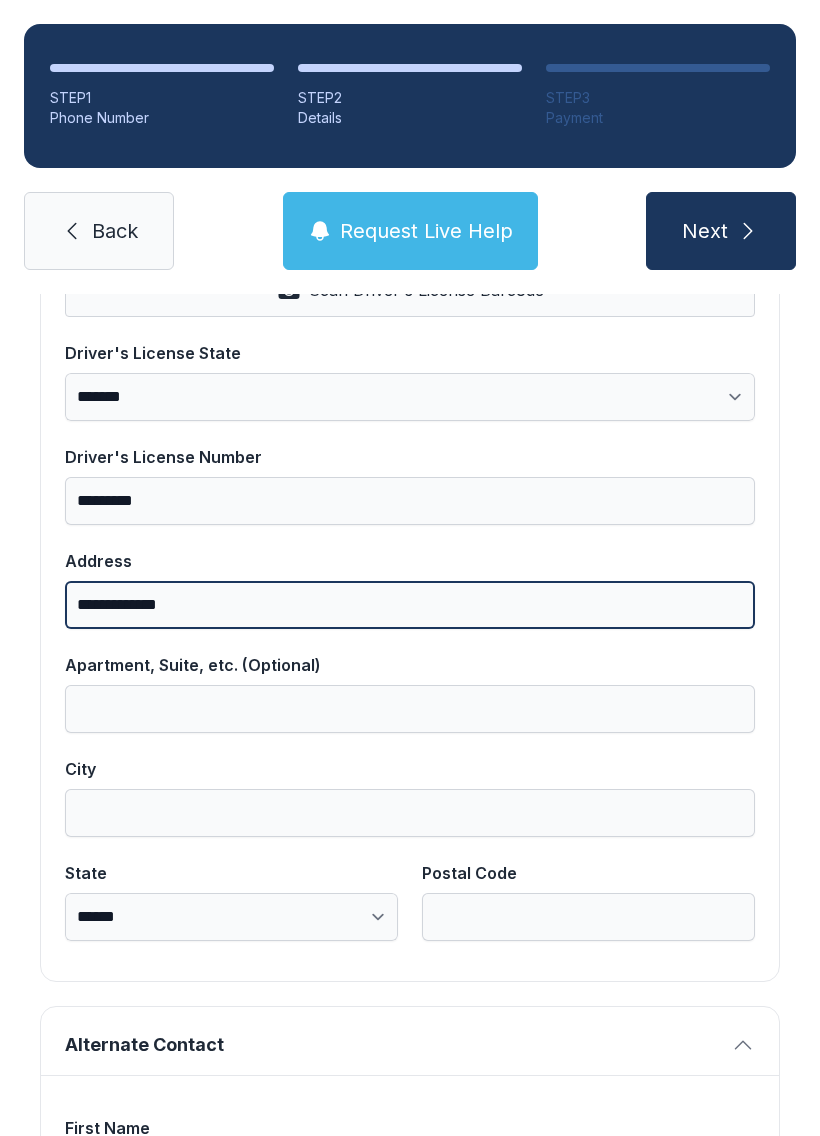 type on "**********" 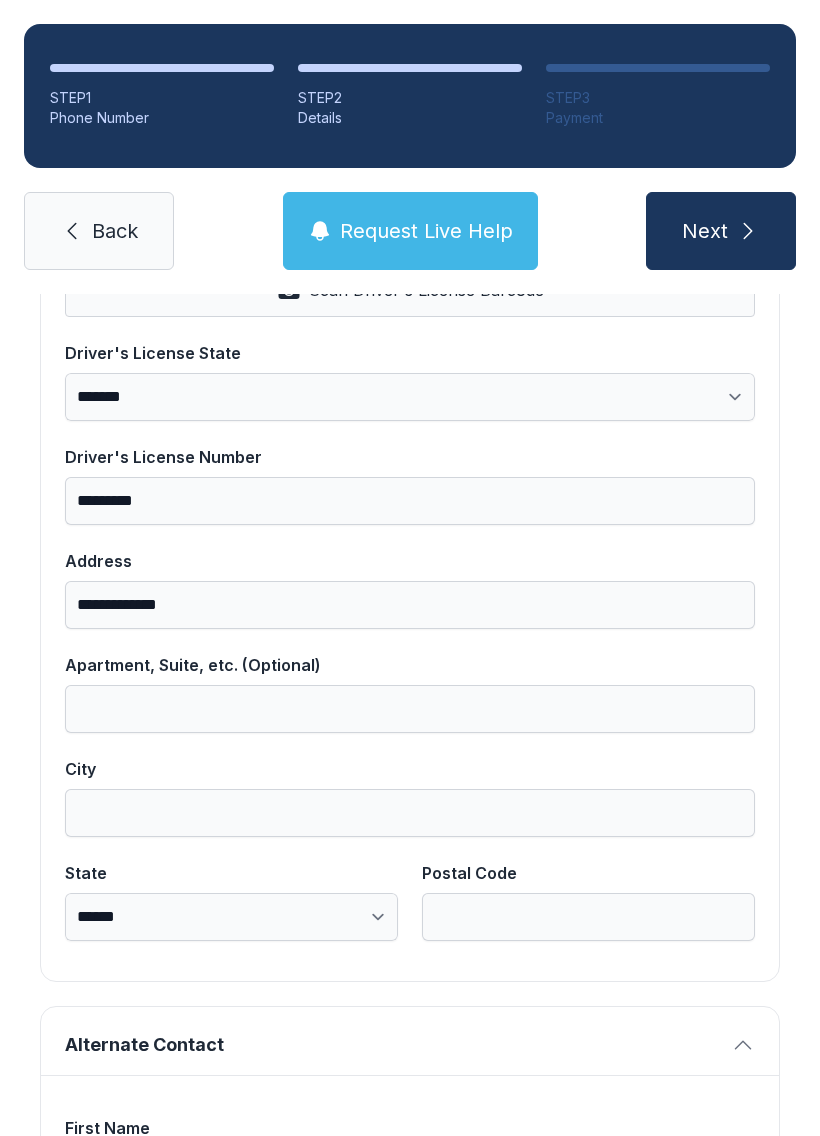 click on "City" at bounding box center (410, 813) 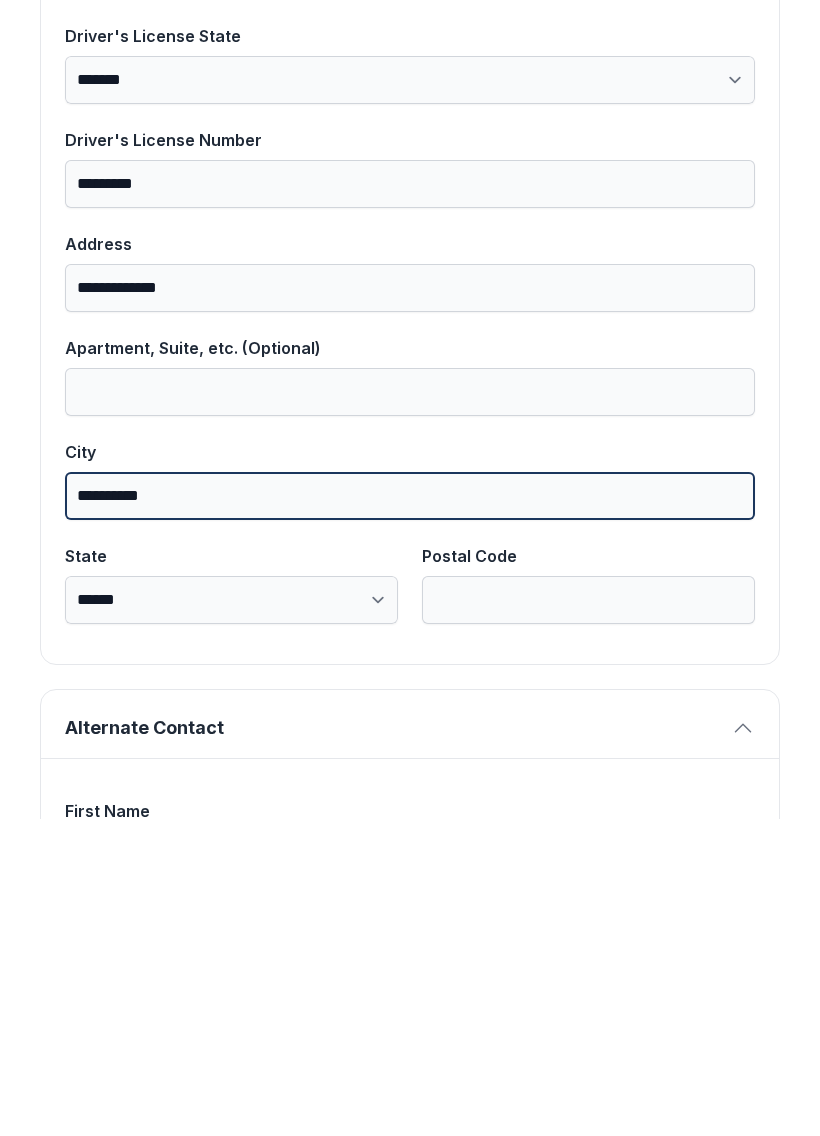 type on "**********" 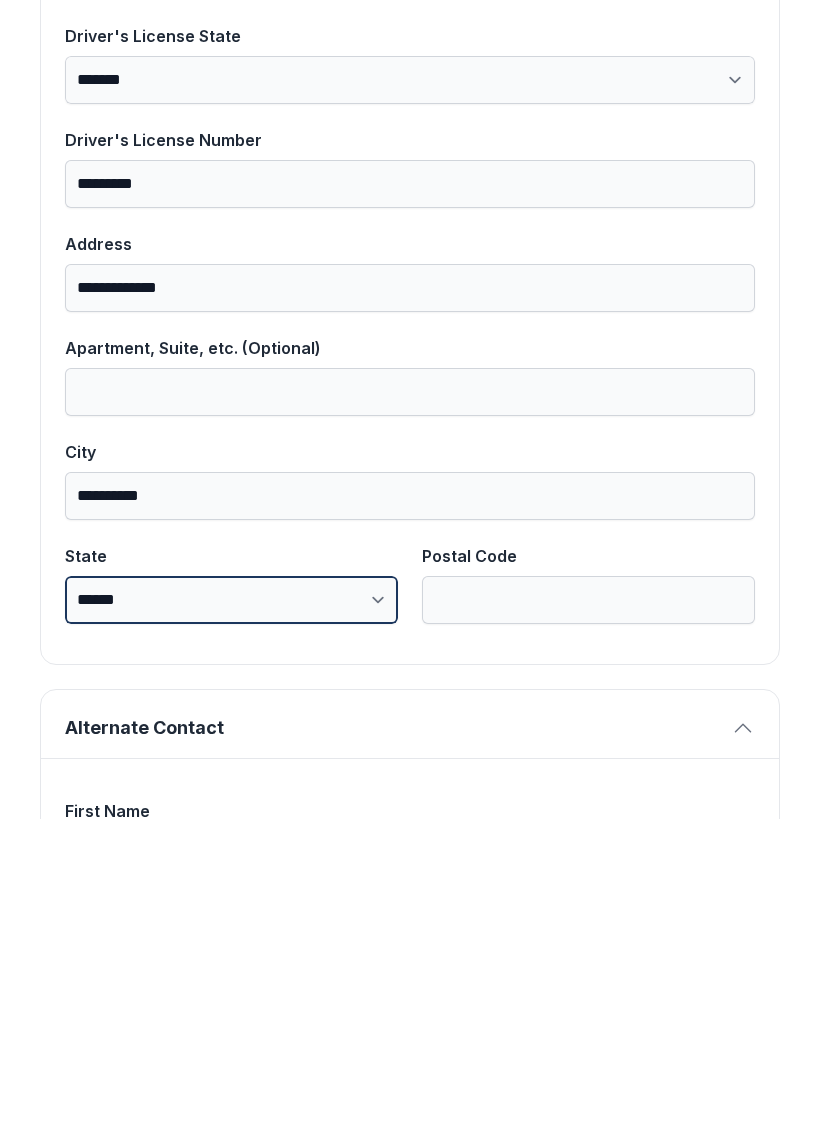click on "**********" at bounding box center [231, 917] 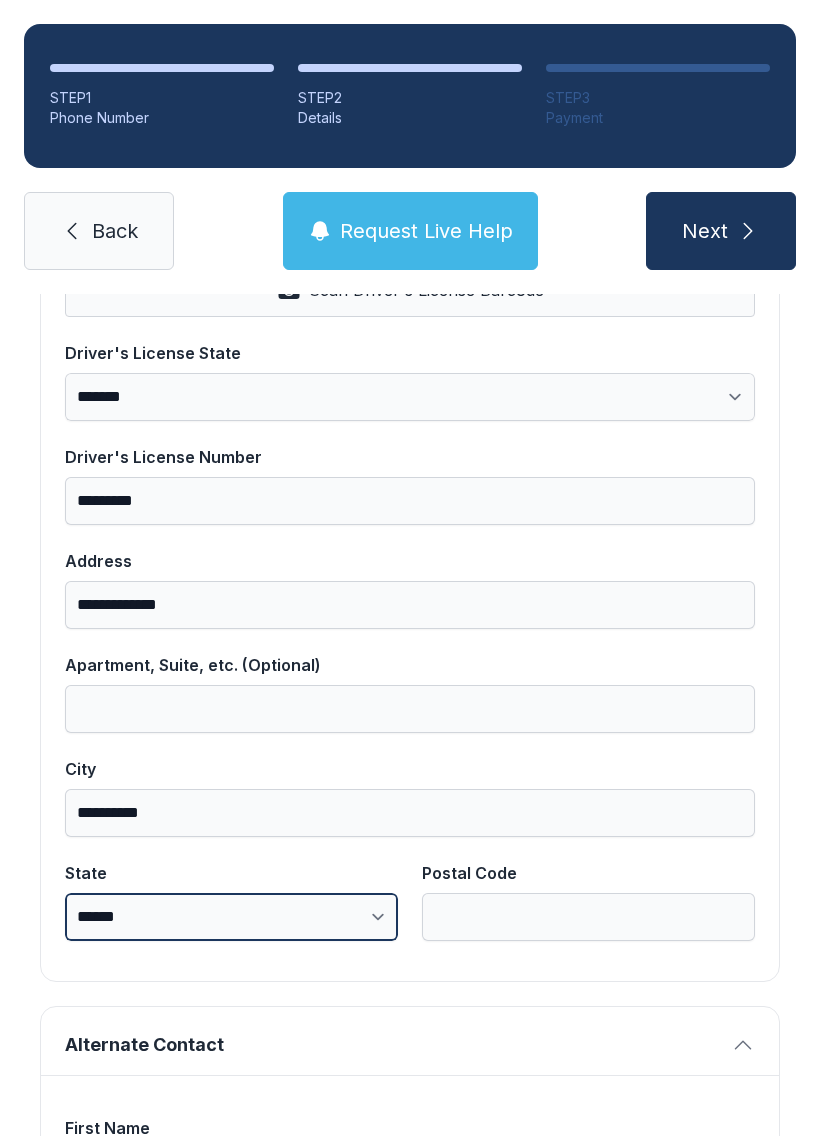 select on "**" 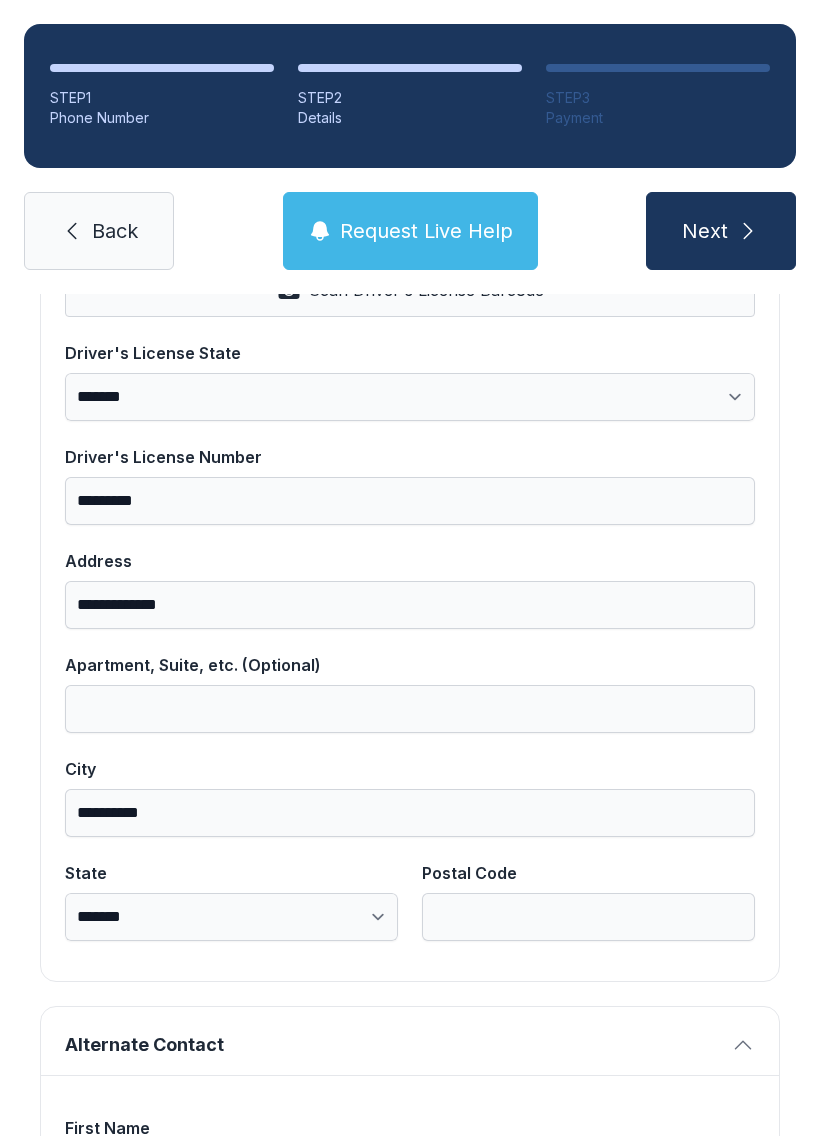click on "Postal Code" at bounding box center (588, 873) 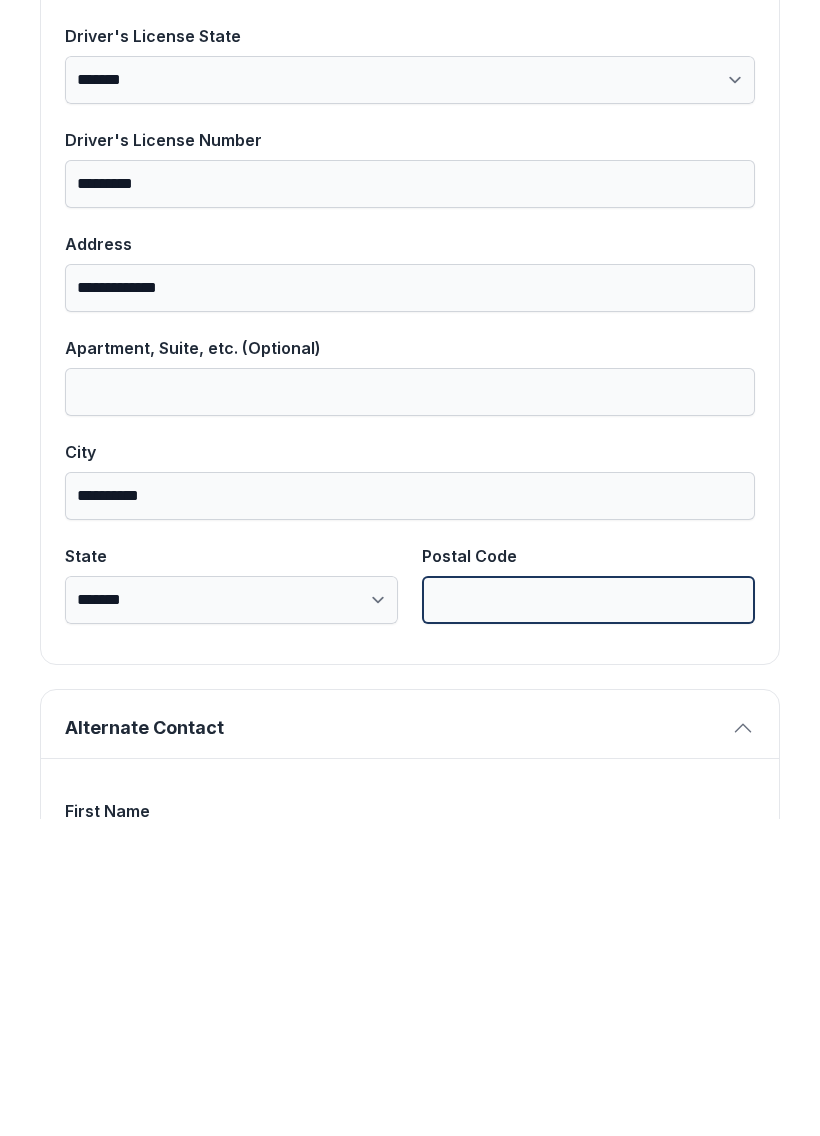 type on "*" 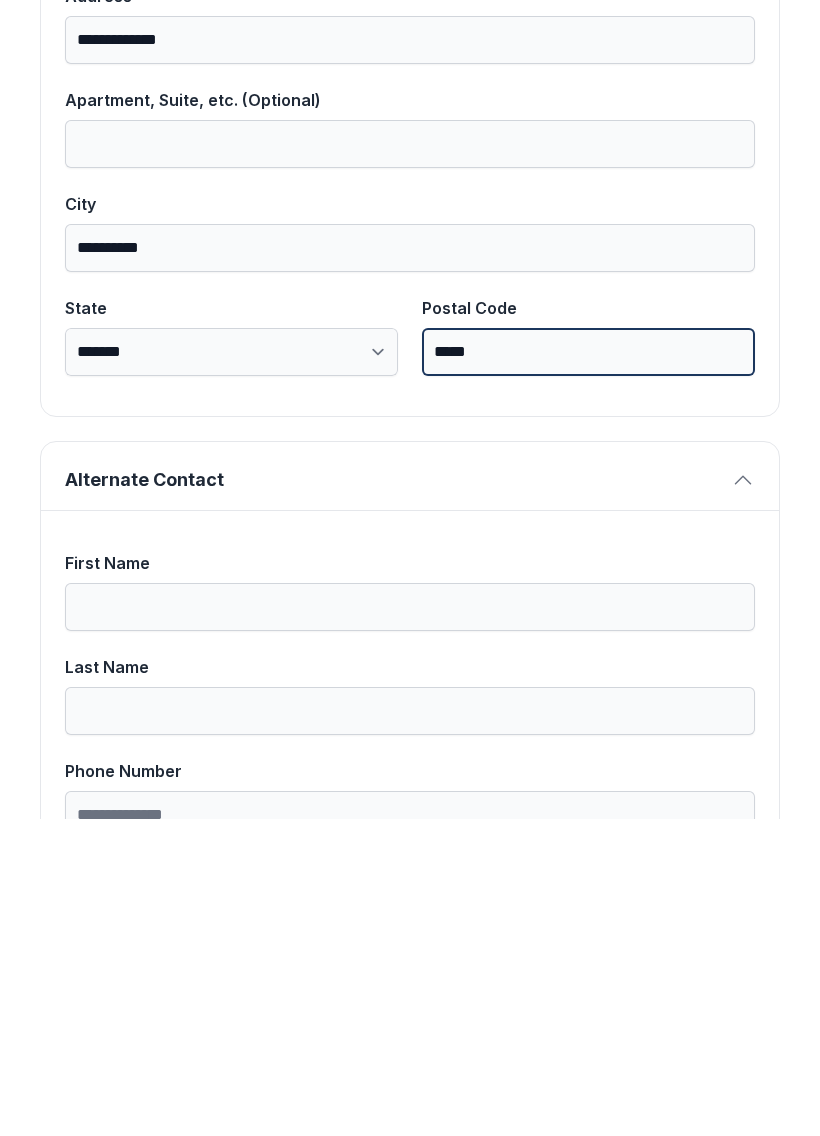 scroll, scrollTop: 1177, scrollLeft: 0, axis: vertical 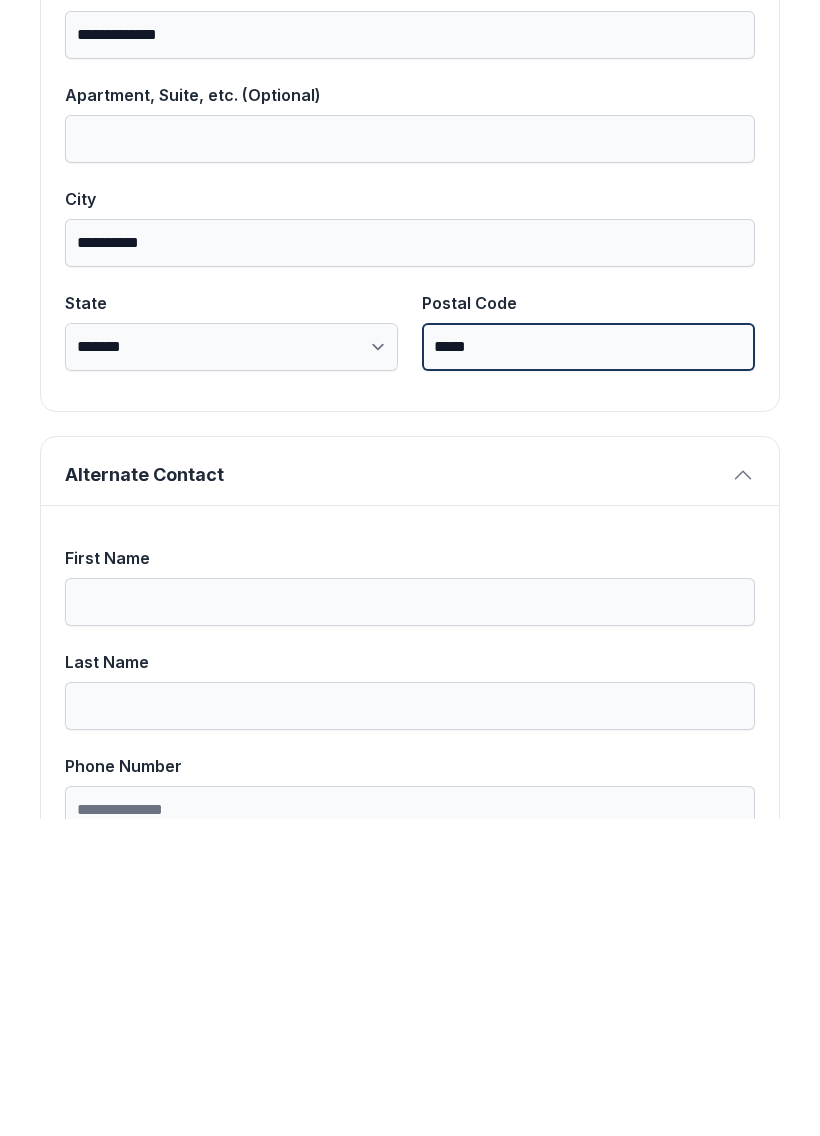 type on "*****" 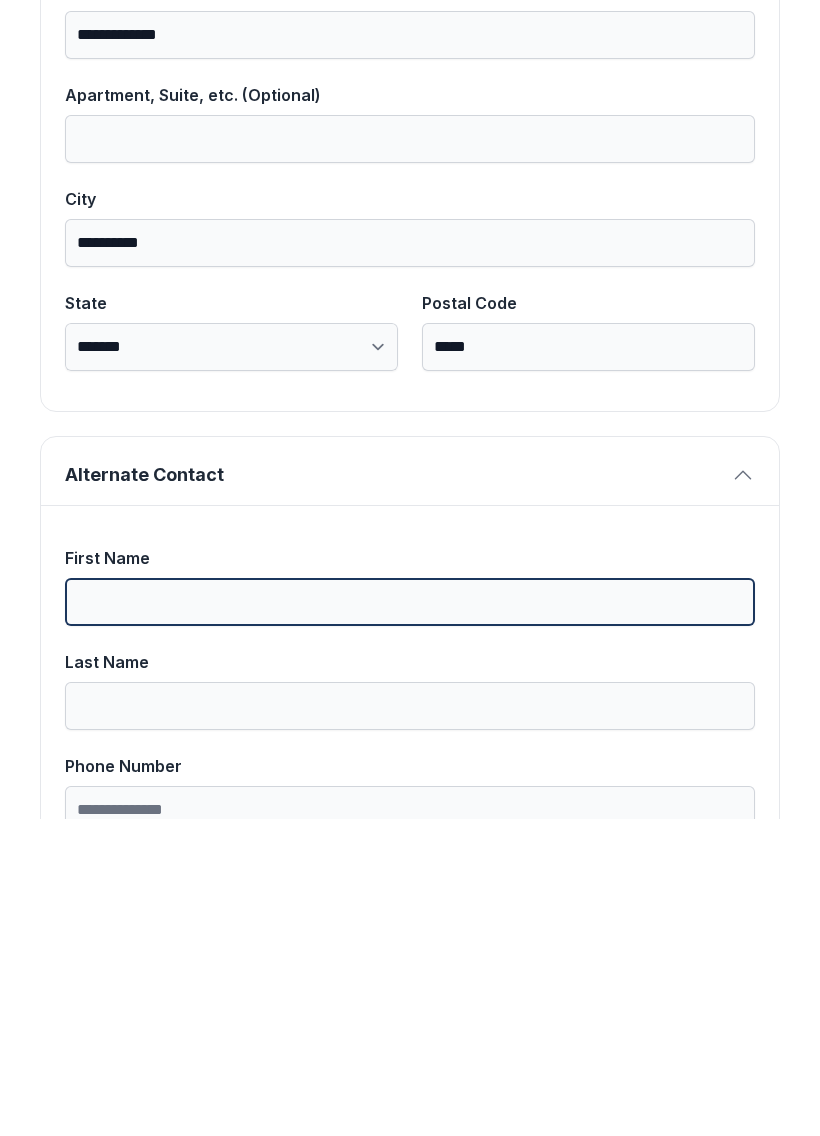 click on "First Name" at bounding box center (410, 919) 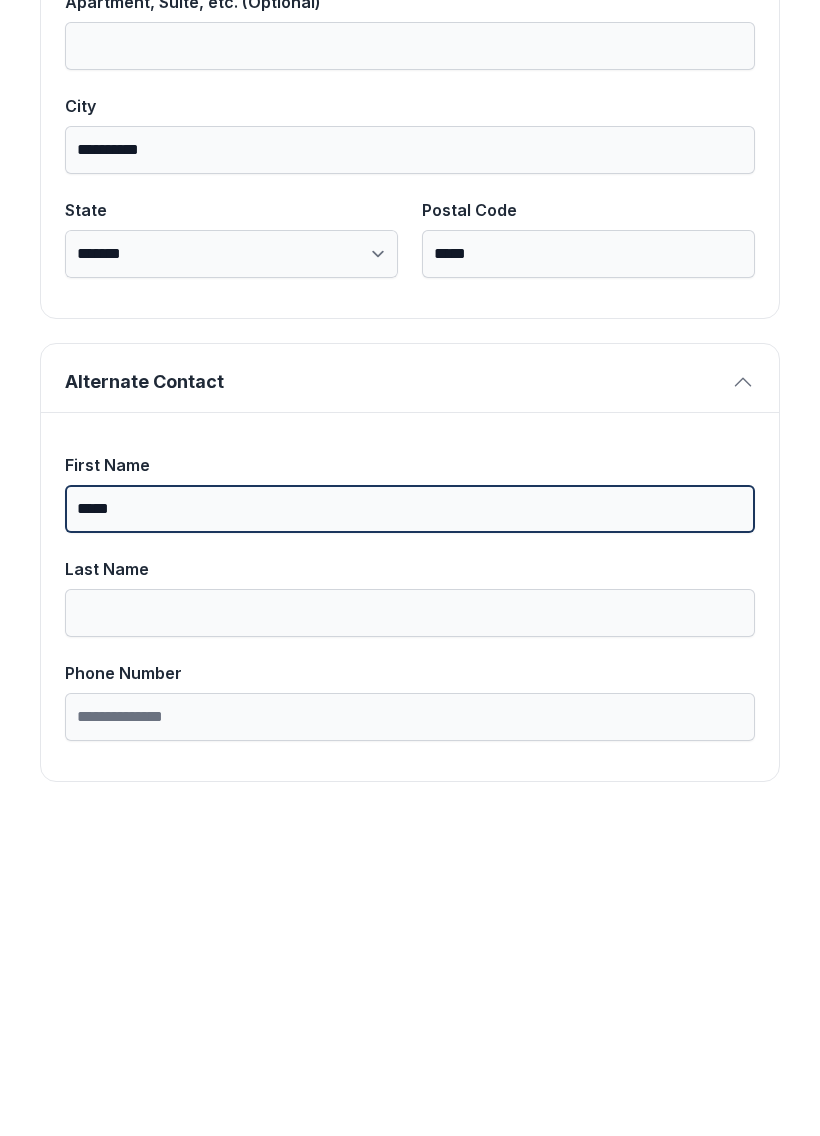 scroll, scrollTop: 1269, scrollLeft: 0, axis: vertical 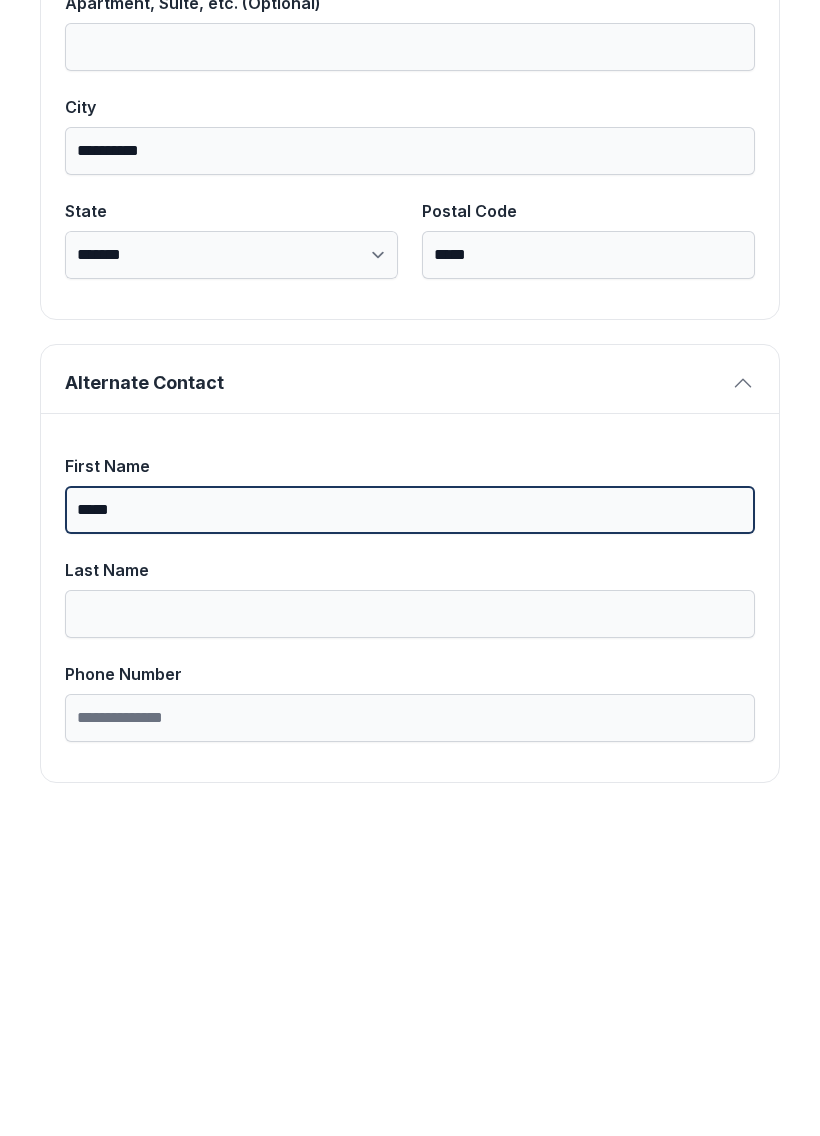 type on "*****" 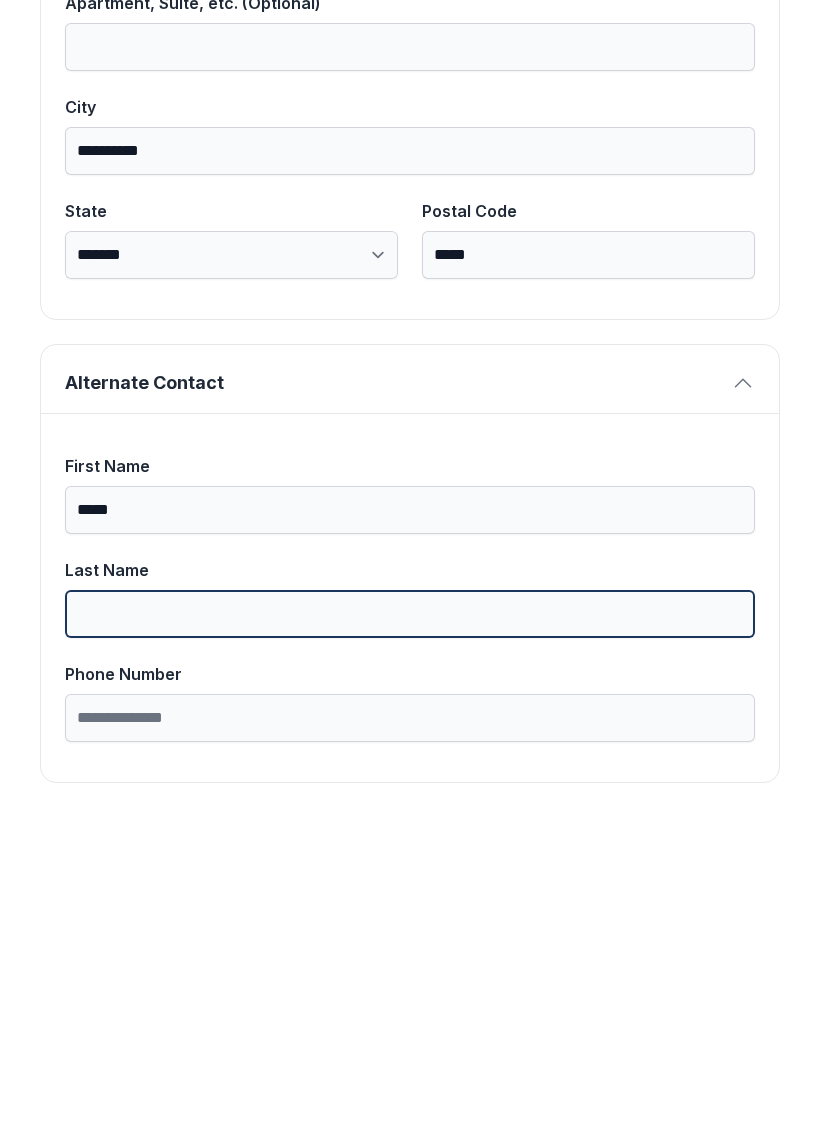 click on "Last Name" at bounding box center [410, 931] 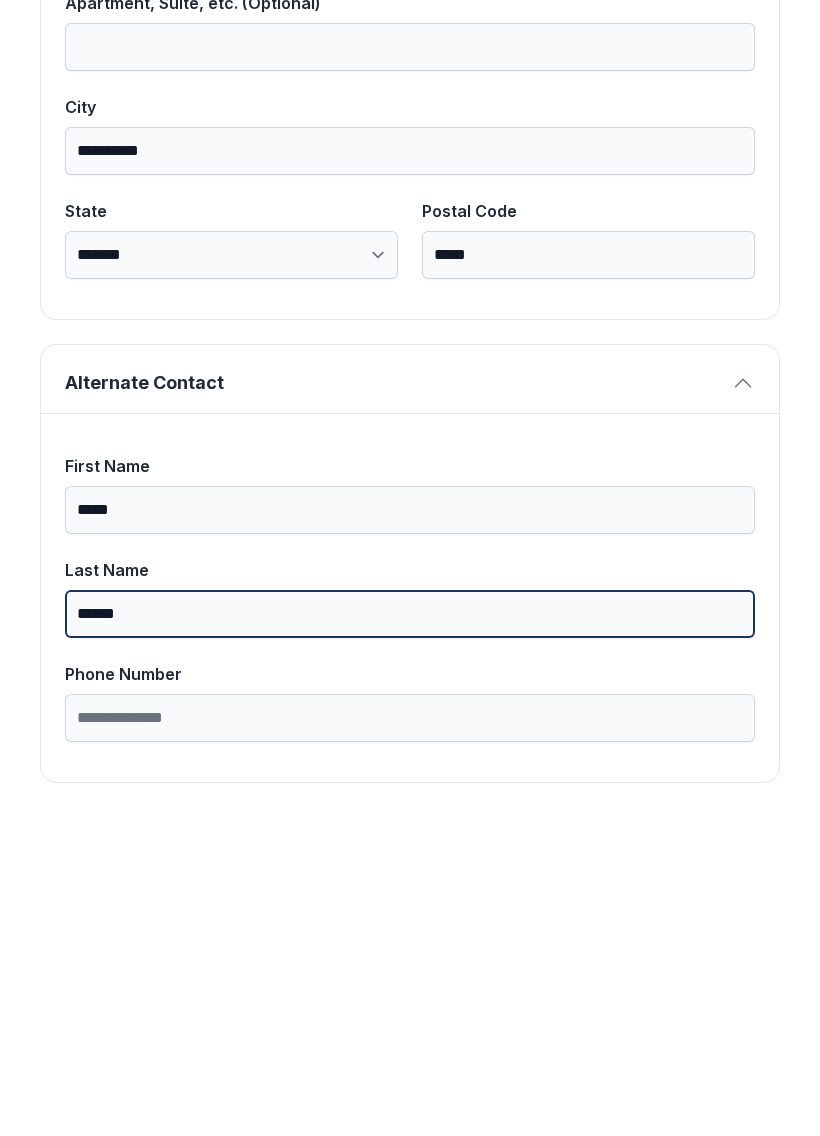 type on "******" 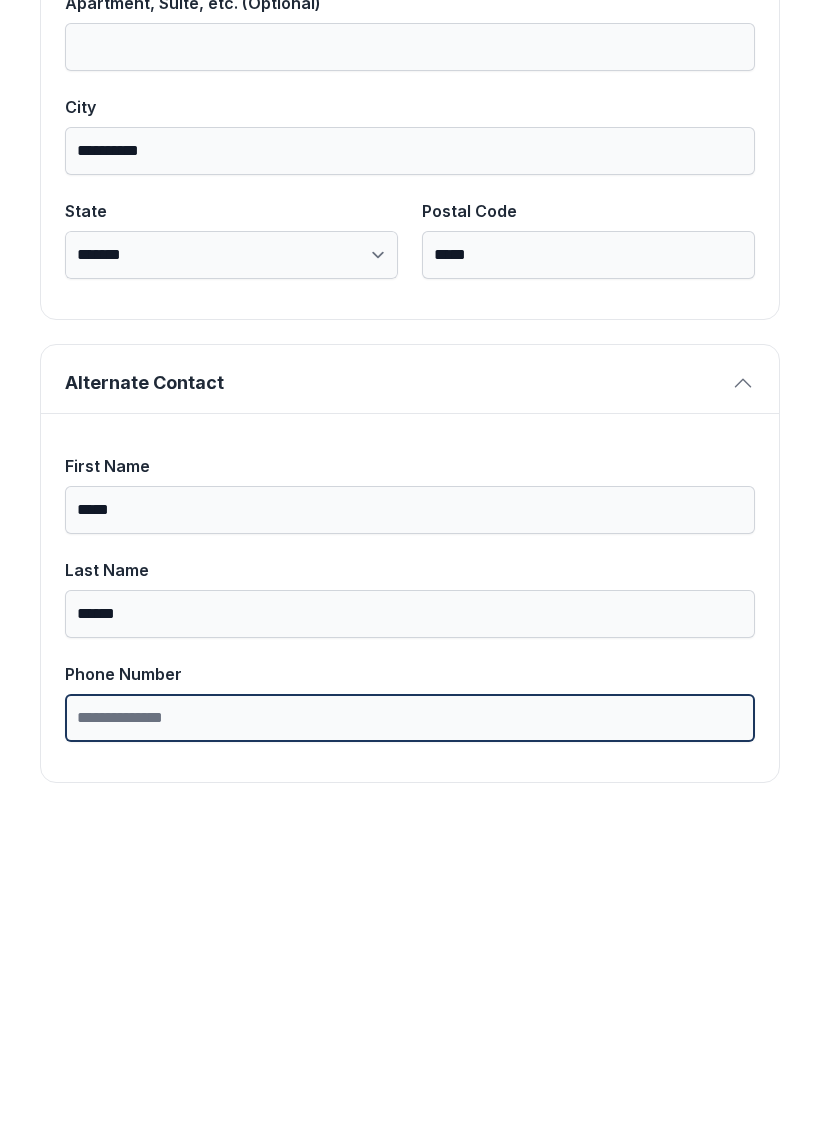 click on "Phone Number" at bounding box center (410, 1035) 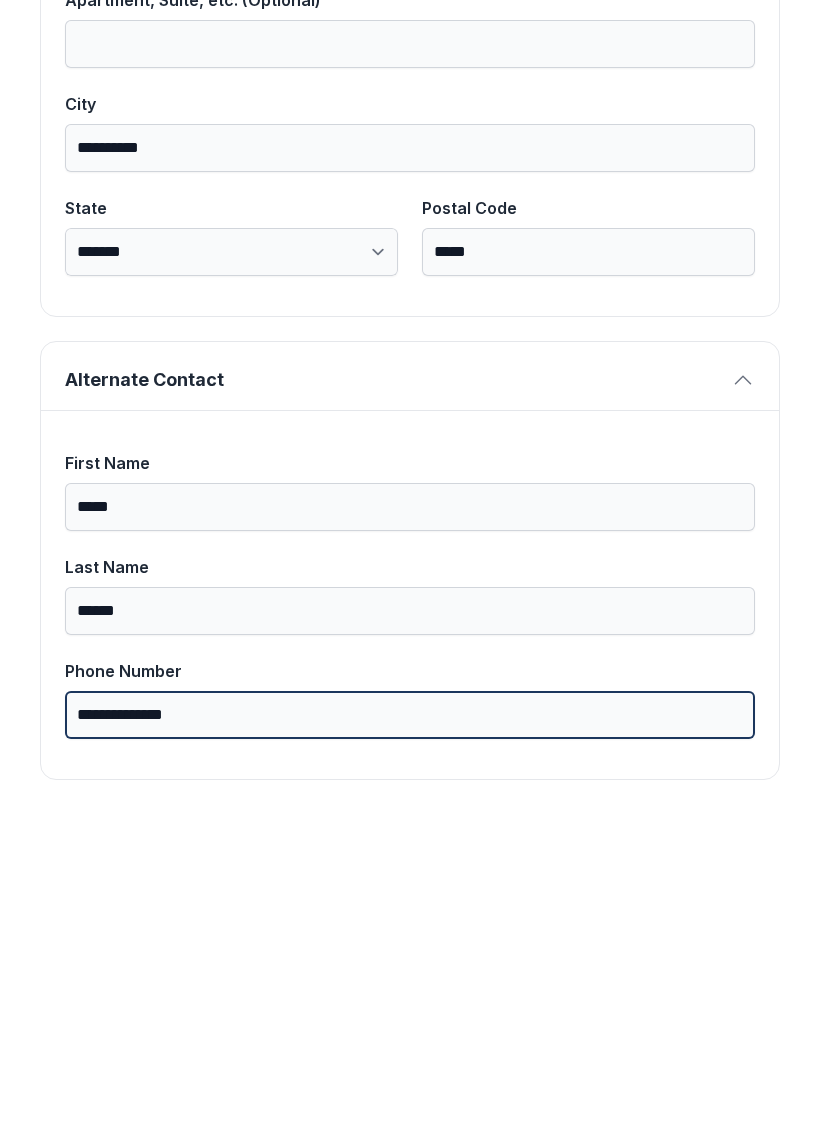 scroll, scrollTop: 1269, scrollLeft: 0, axis: vertical 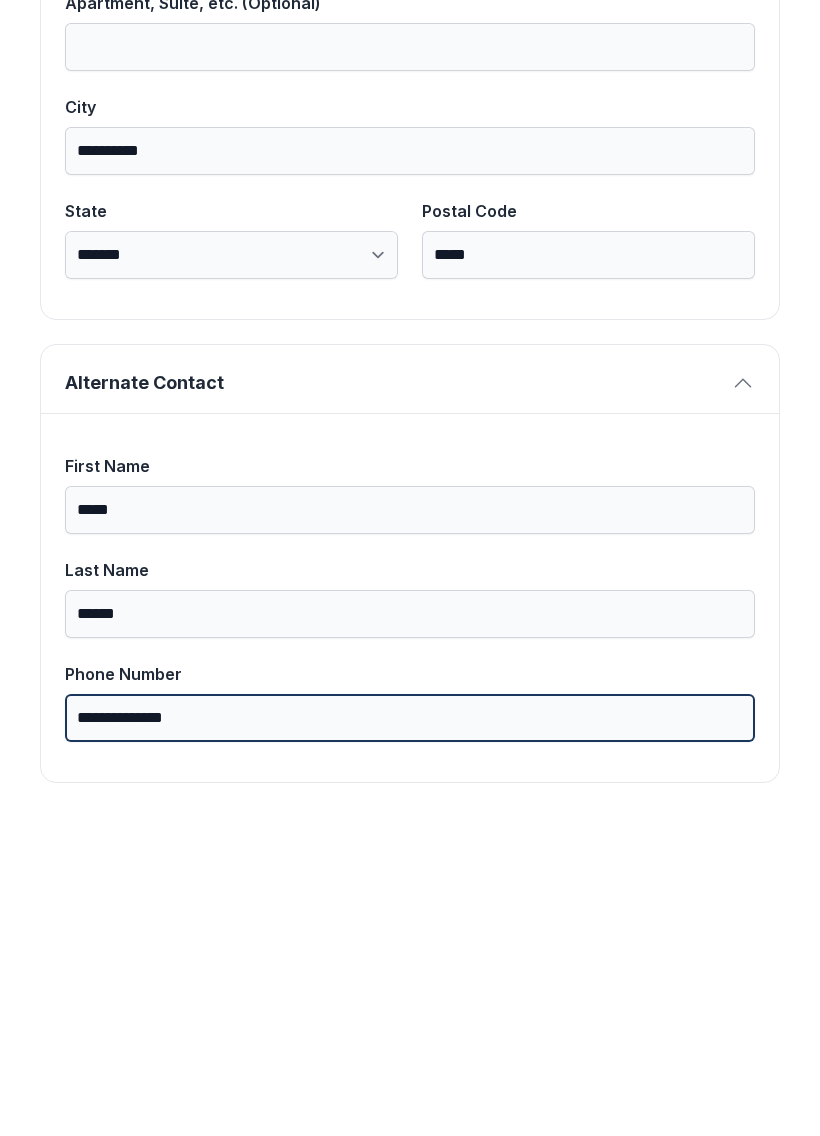 type on "**********" 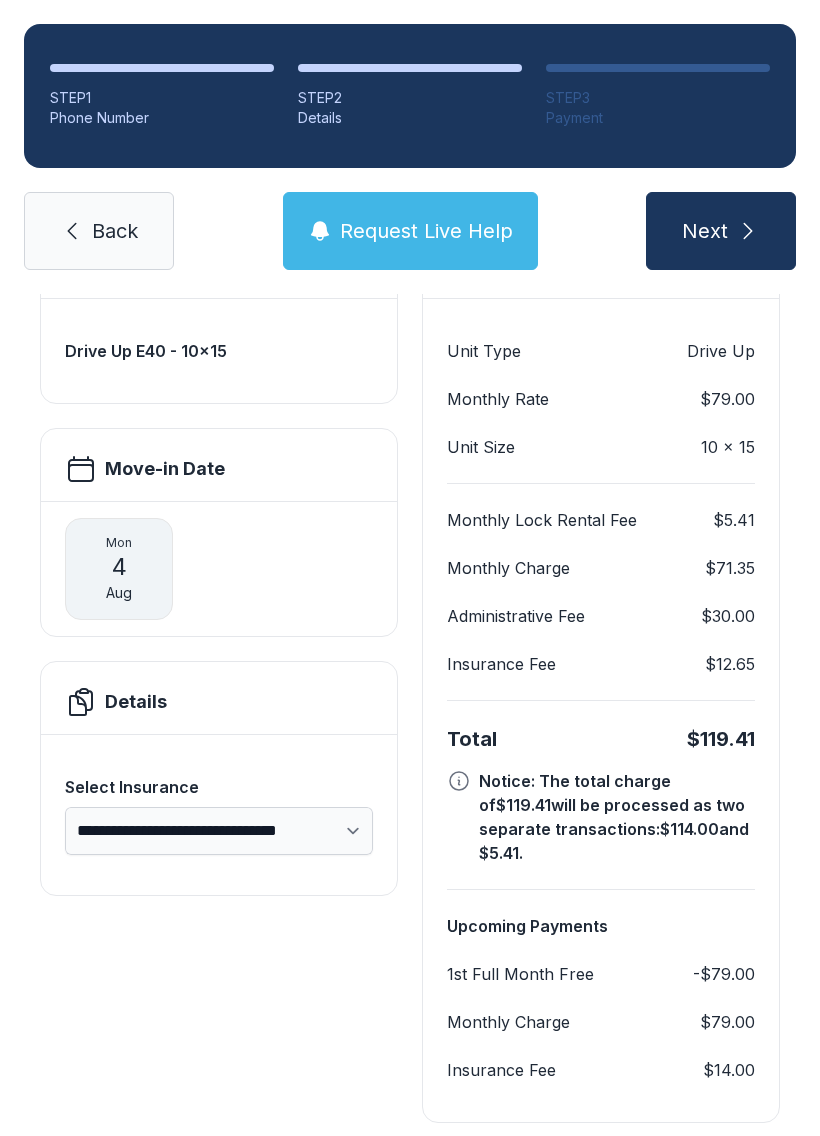 scroll, scrollTop: 180, scrollLeft: 0, axis: vertical 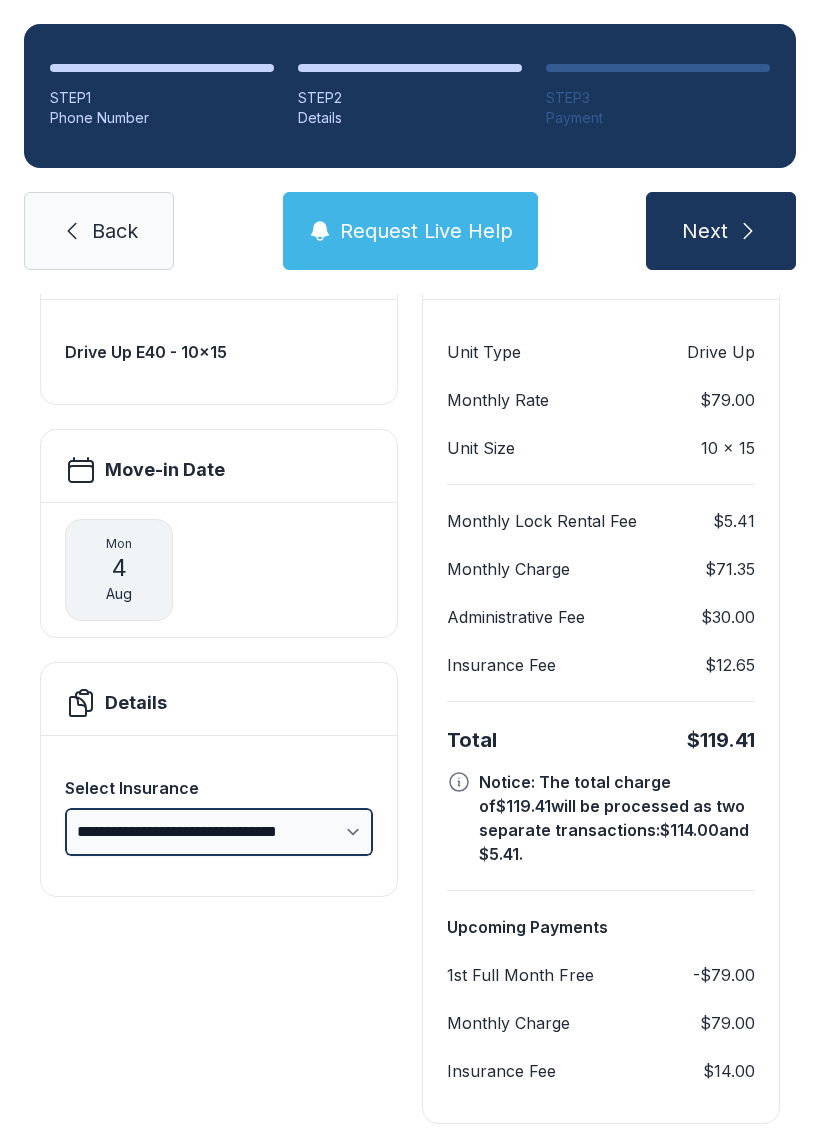 click on "**********" at bounding box center (219, 832) 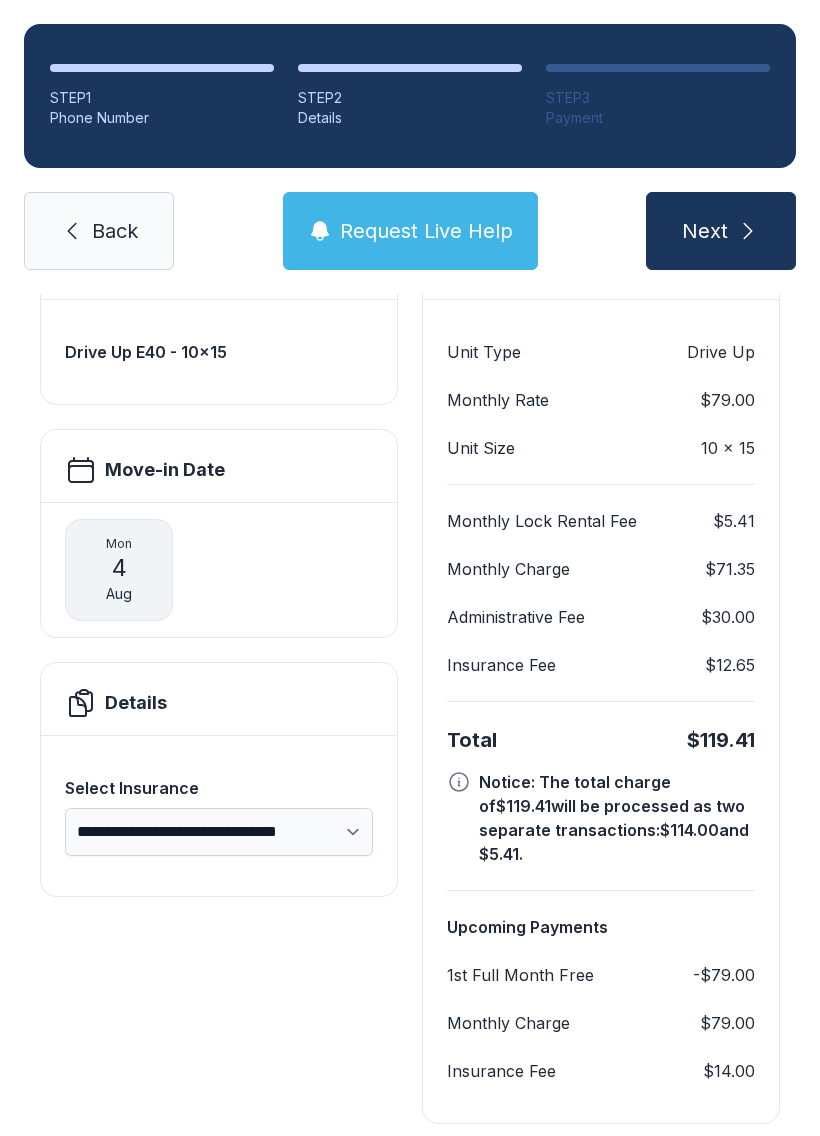 click on "Next" at bounding box center (721, 231) 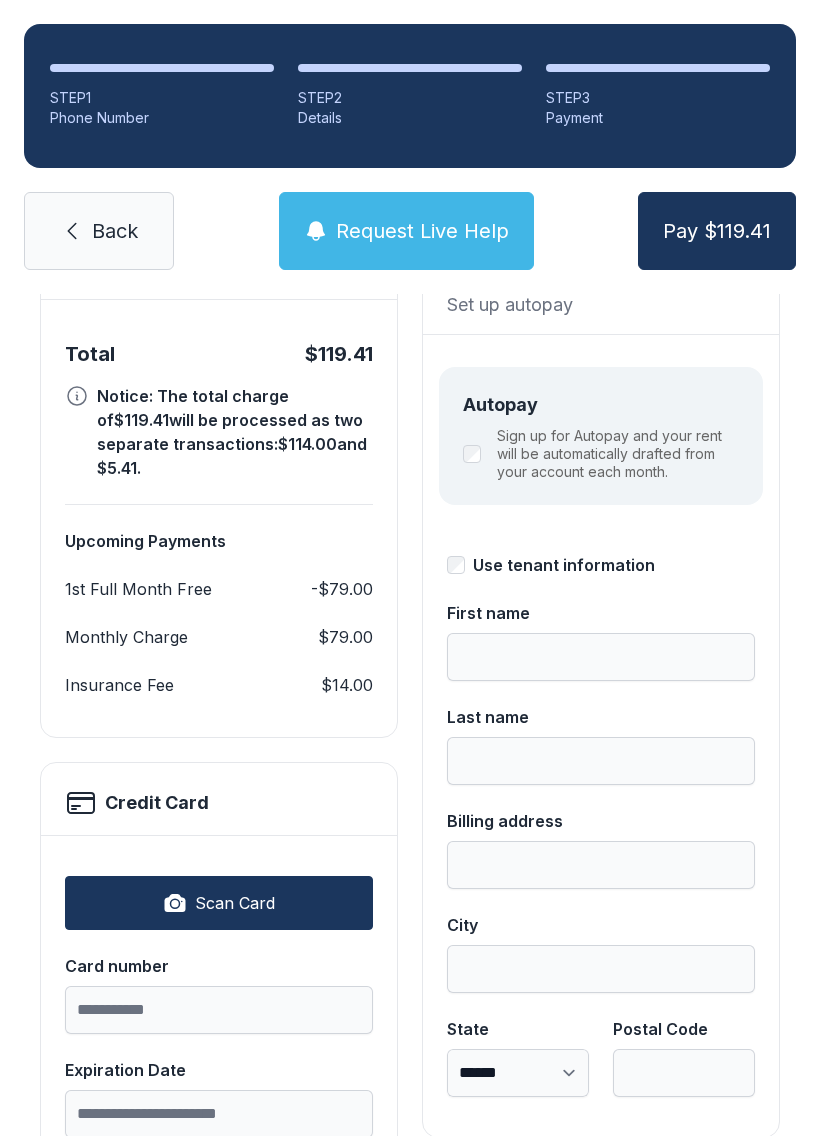 scroll, scrollTop: 0, scrollLeft: 0, axis: both 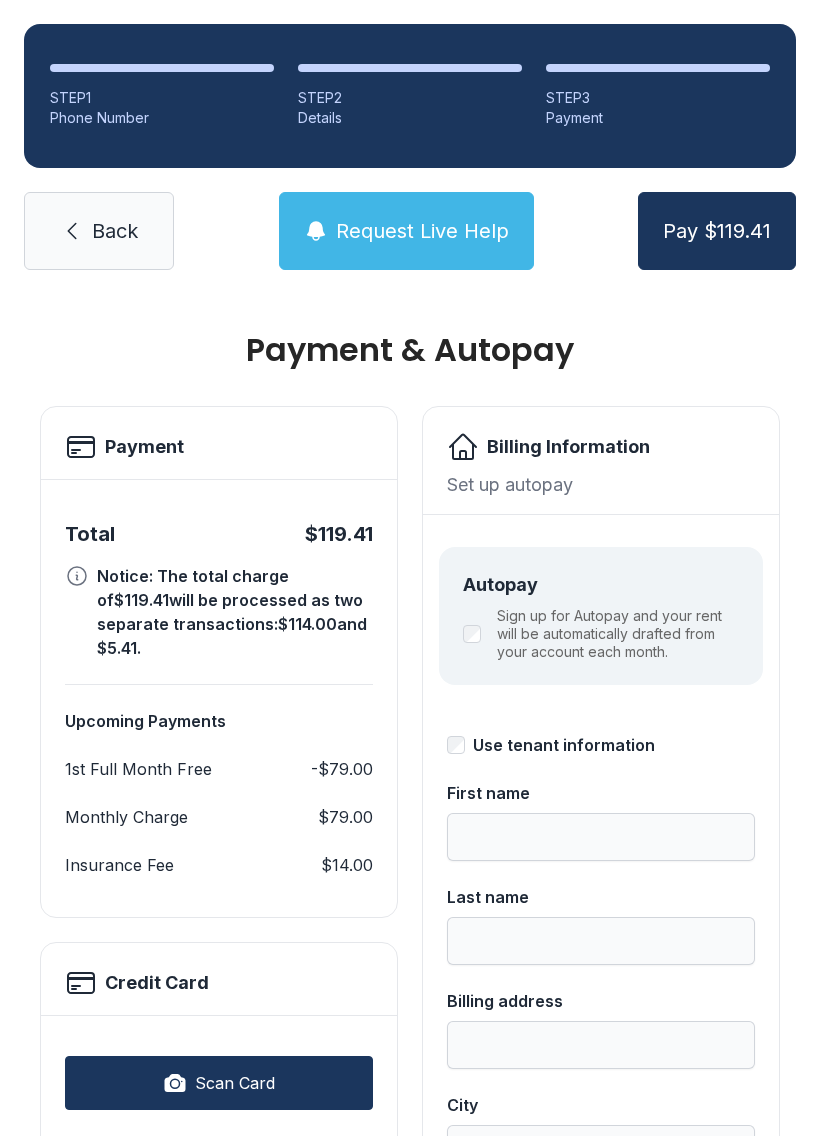 click on "First name" at bounding box center [601, 837] 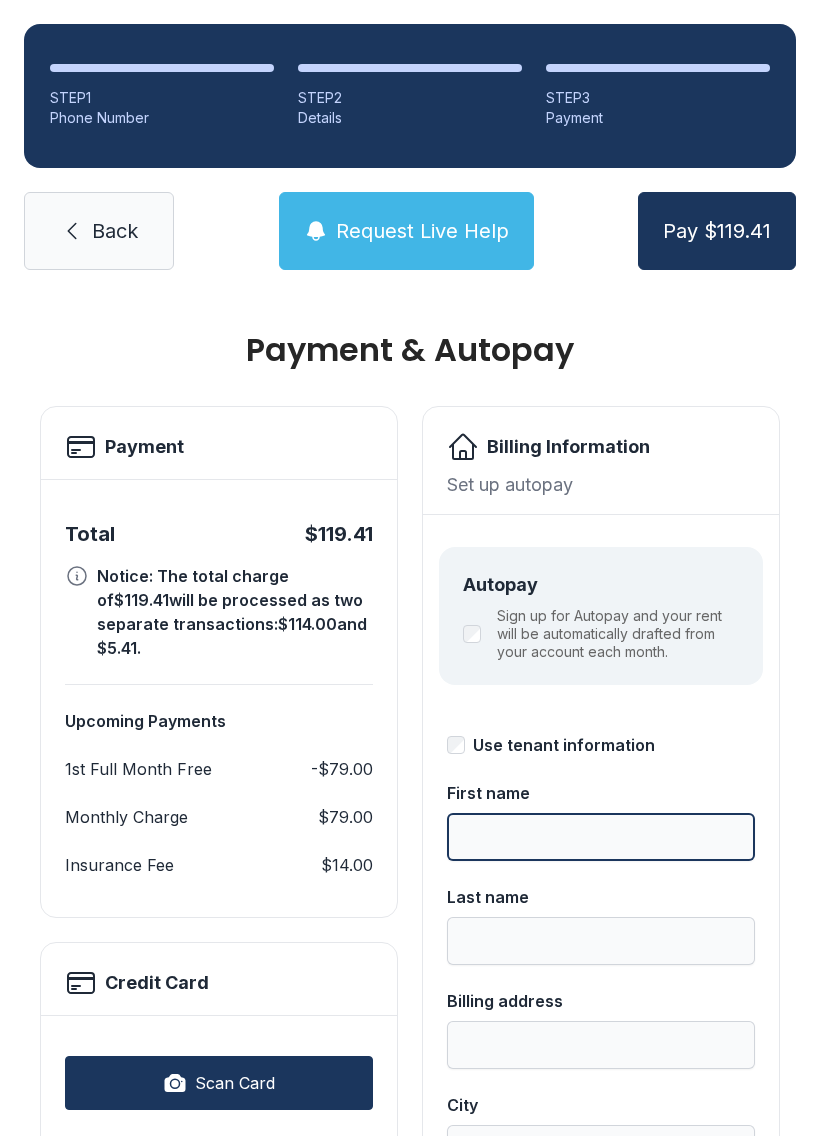 scroll, scrollTop: 44, scrollLeft: 0, axis: vertical 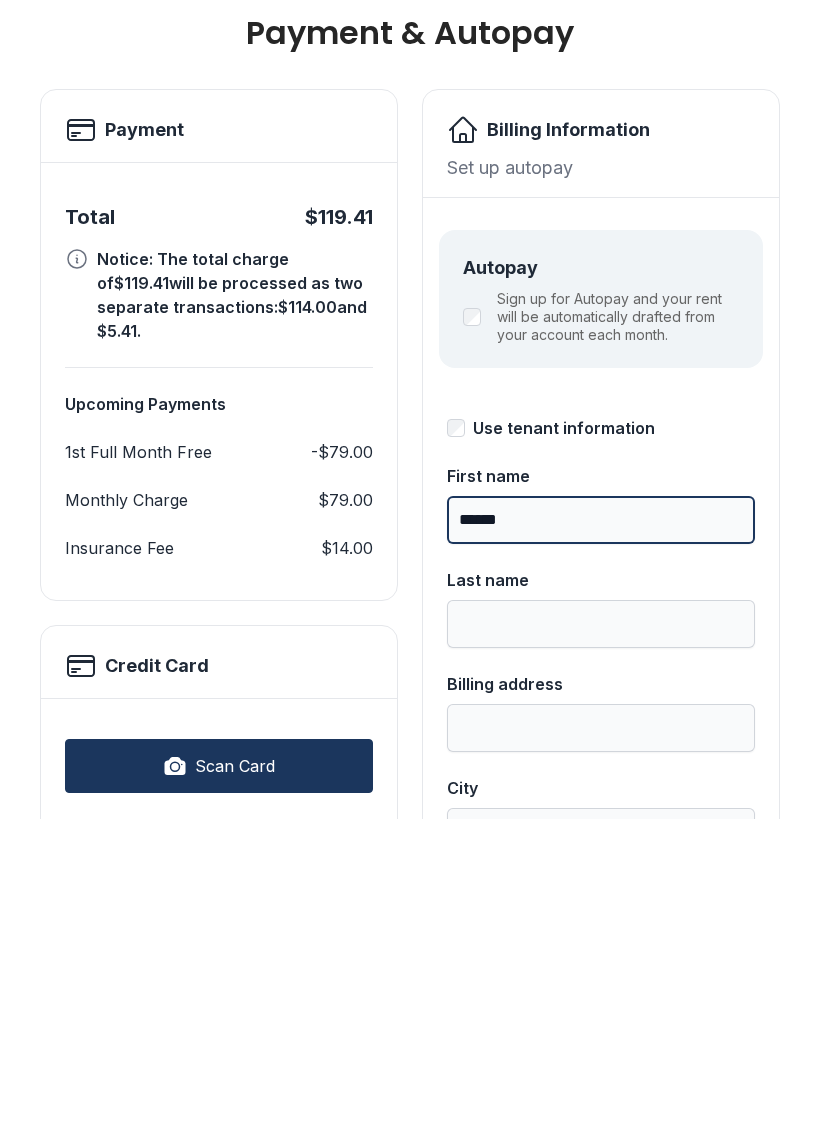 type on "*****" 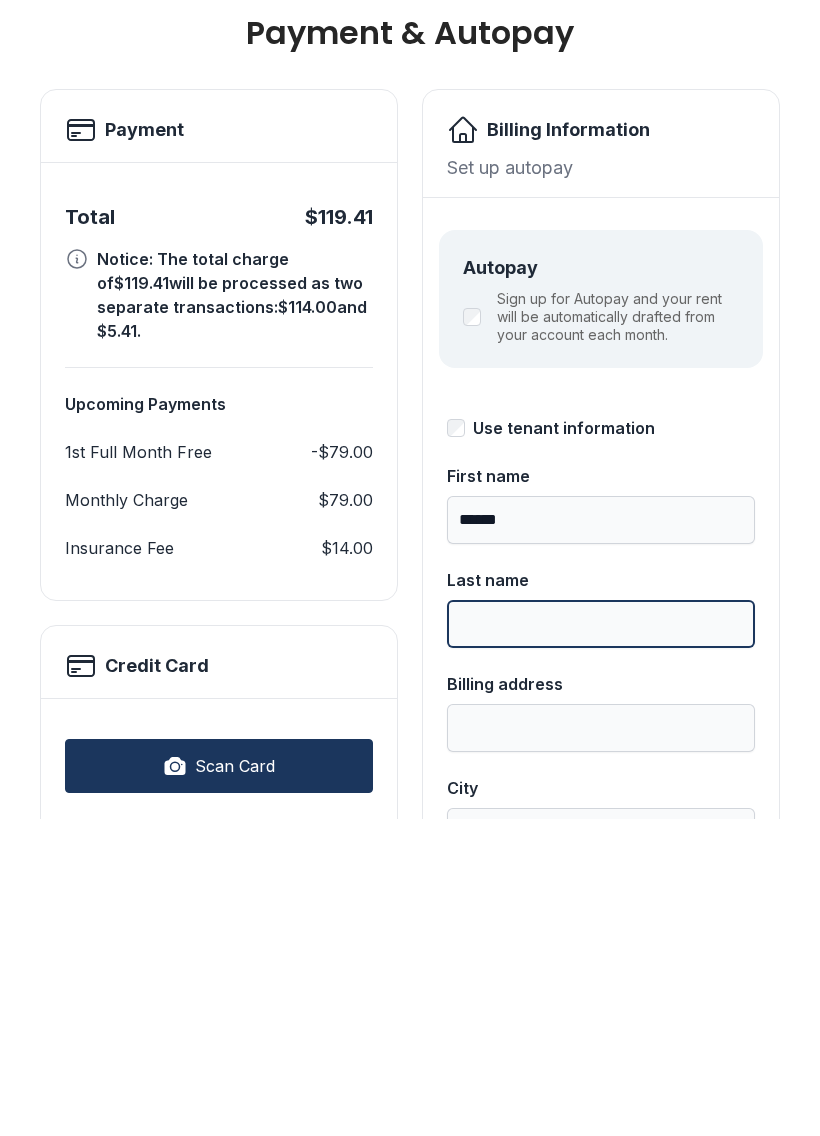 click on "Last name" at bounding box center (601, 941) 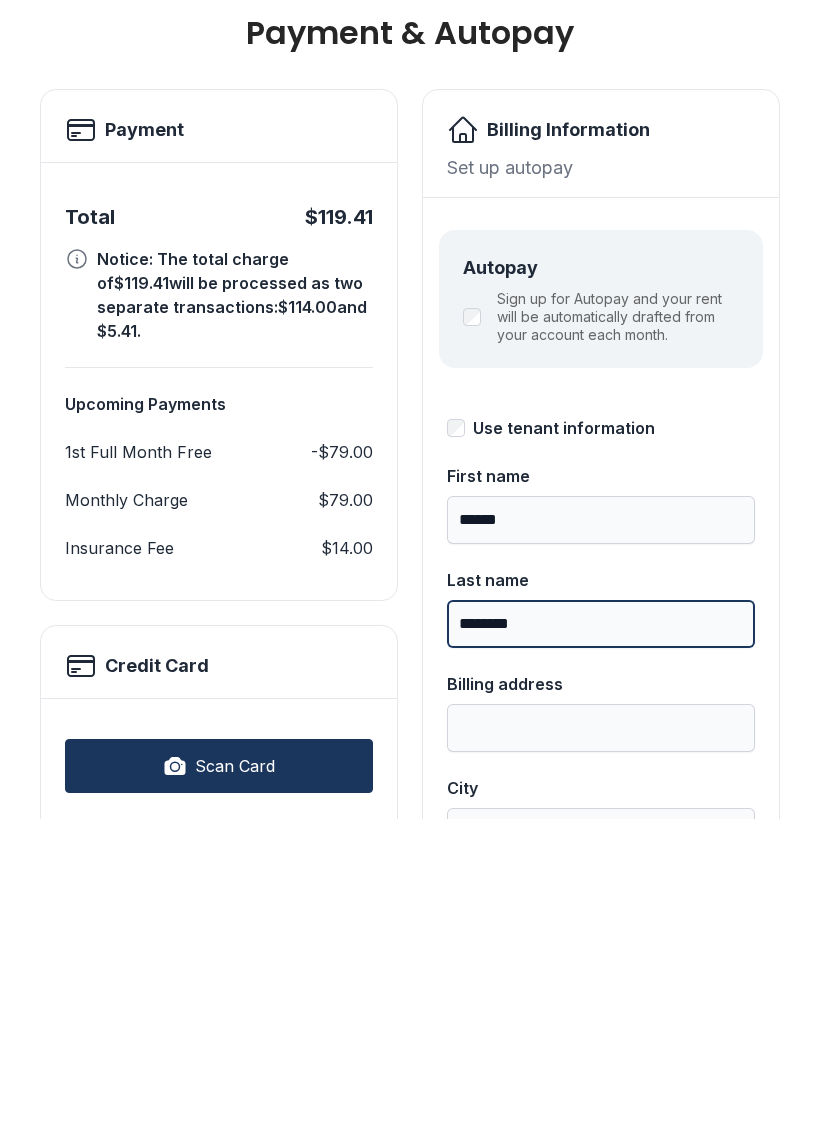 type on "********" 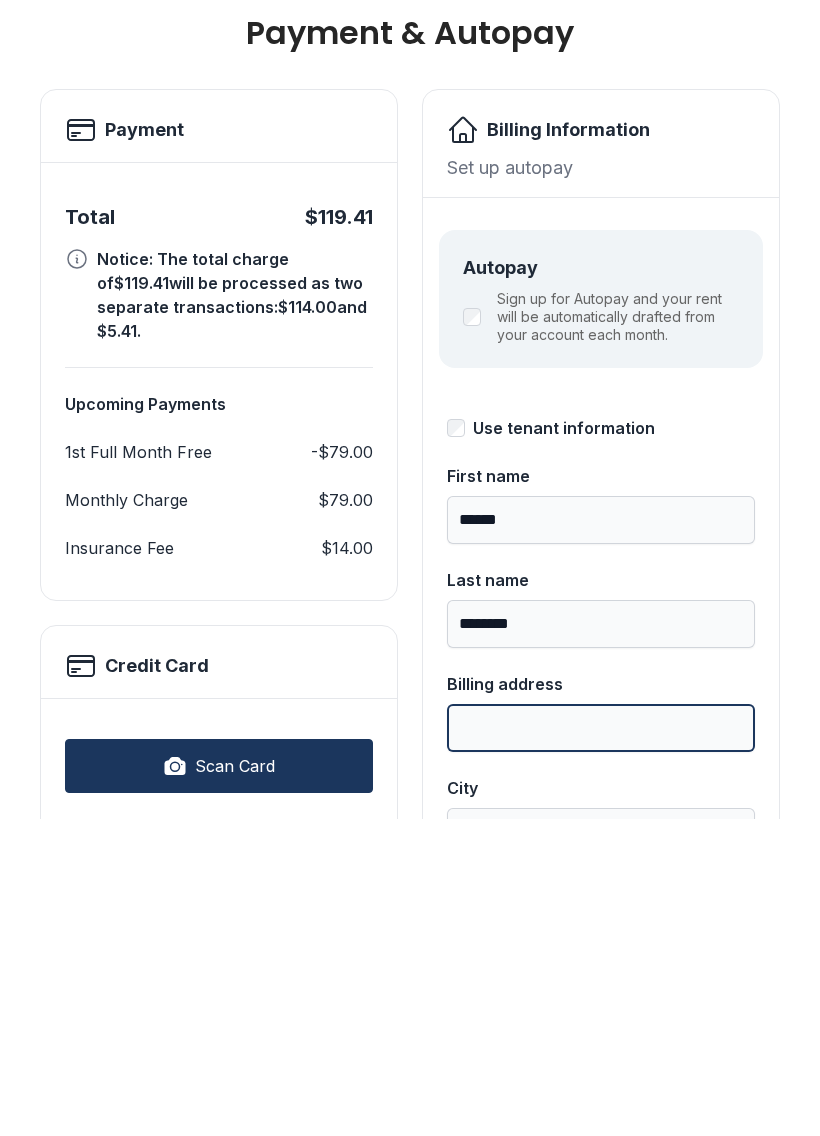 click on "Billing address" at bounding box center (601, 1045) 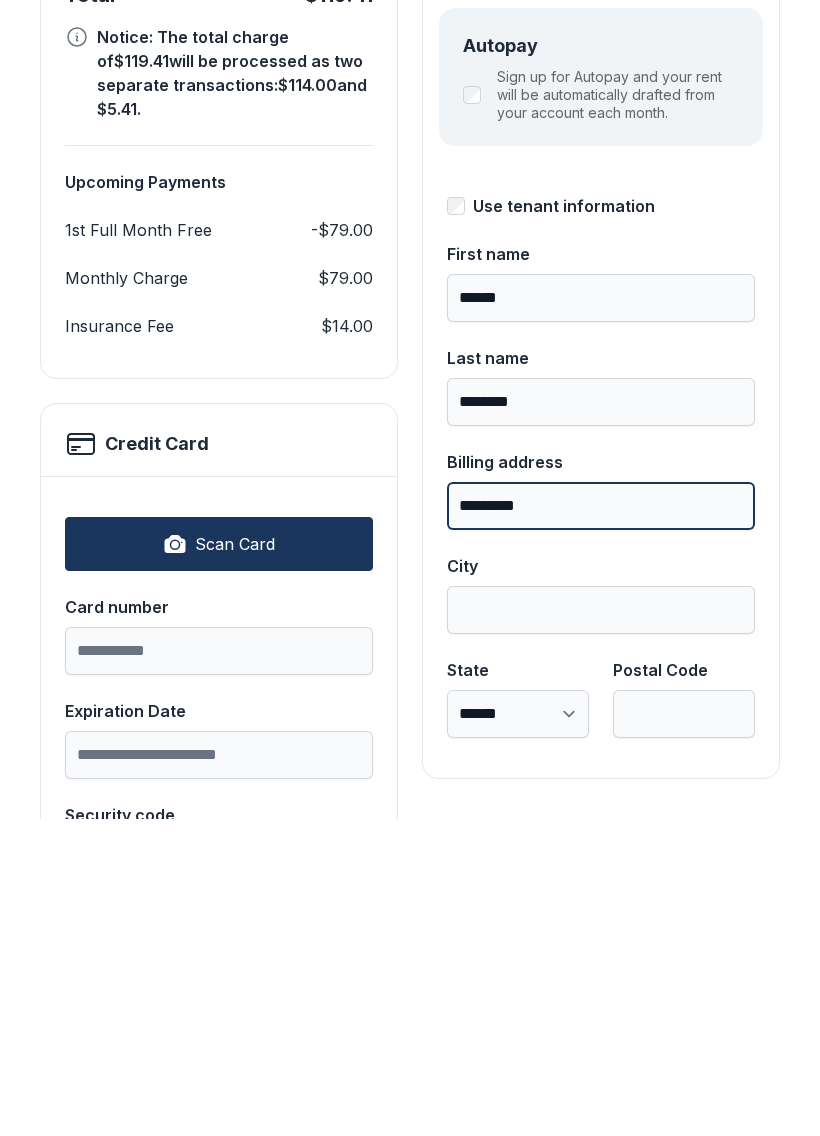 scroll, scrollTop: 230, scrollLeft: 0, axis: vertical 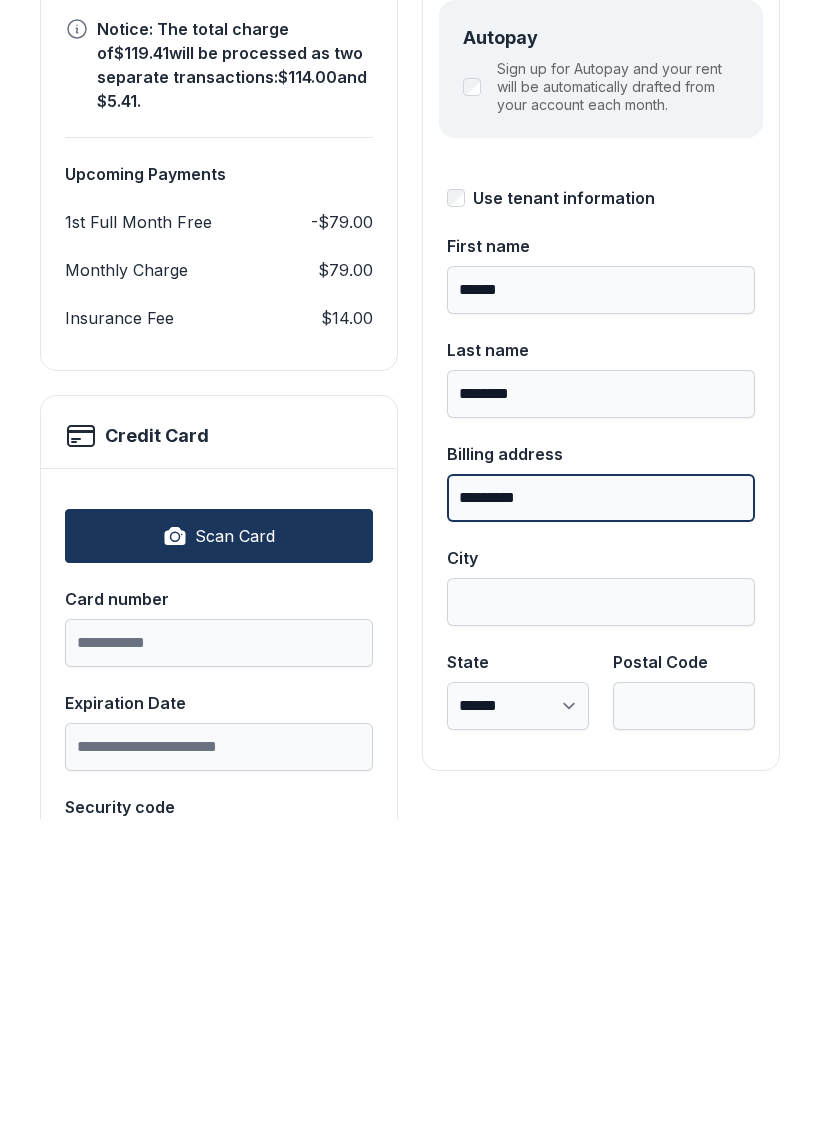 type on "*********" 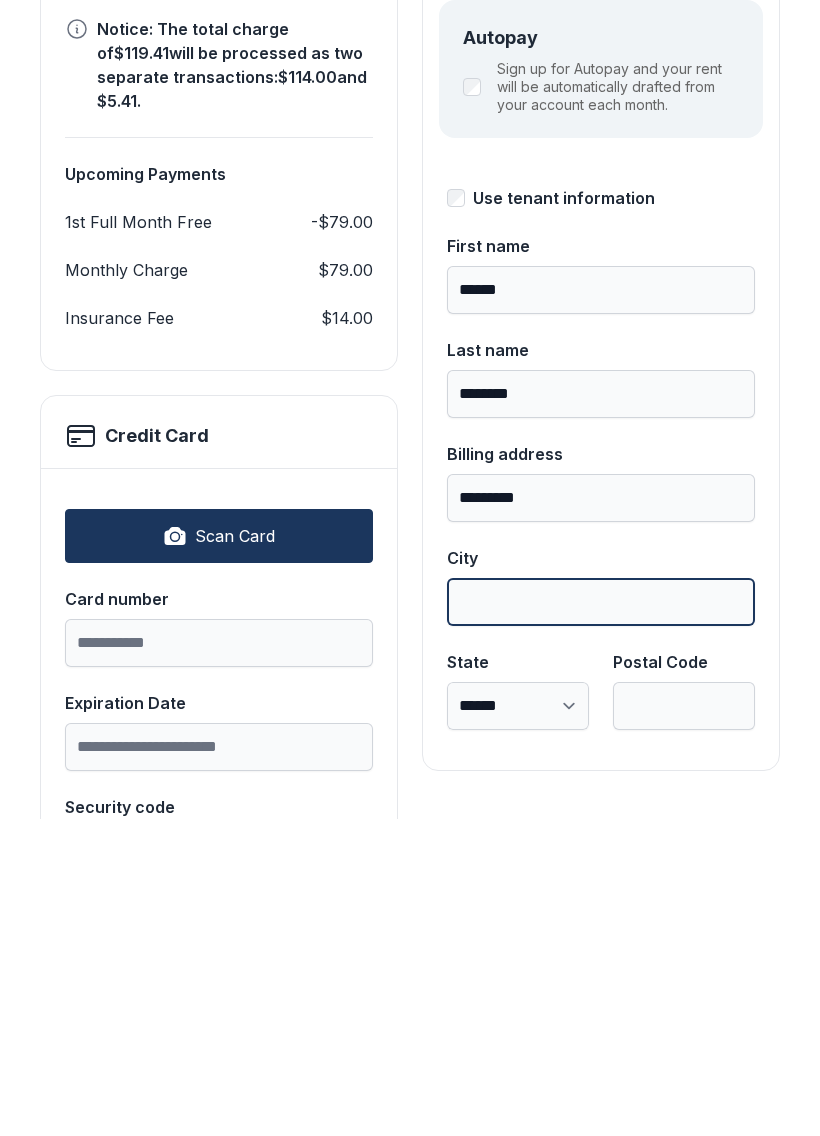 click on "City" at bounding box center (601, 919) 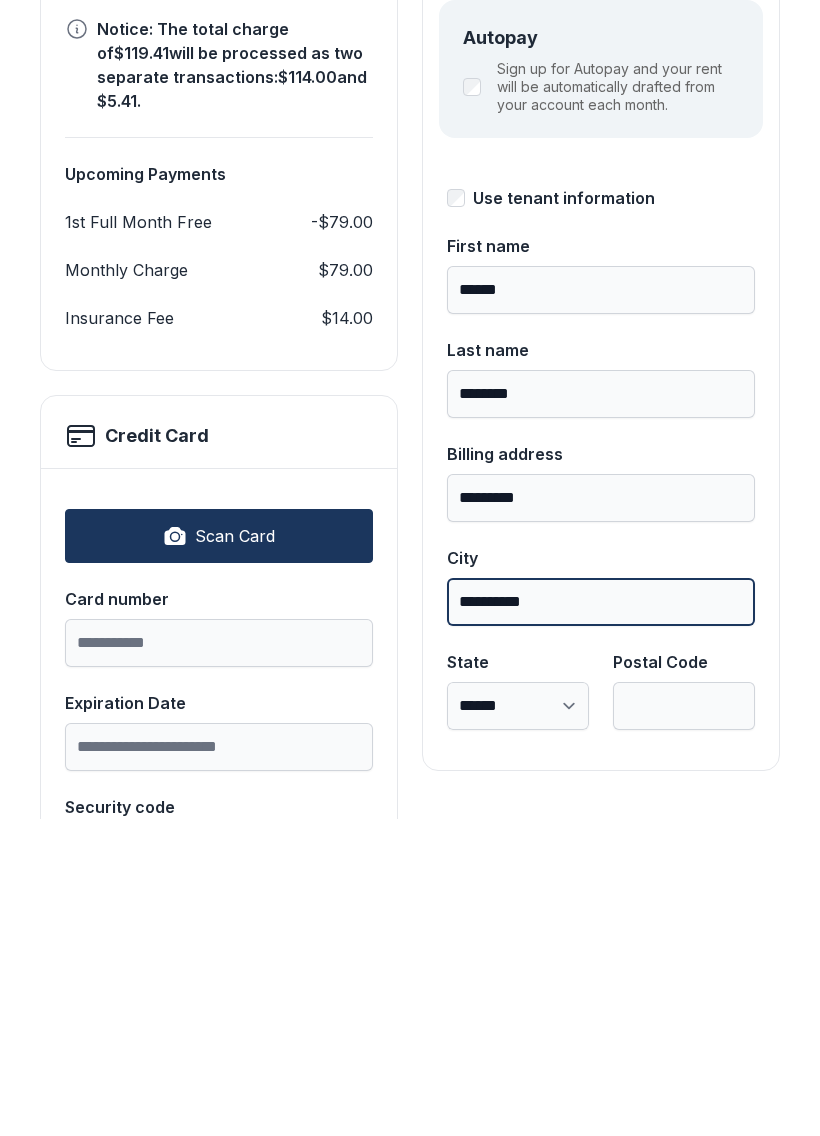 type on "**********" 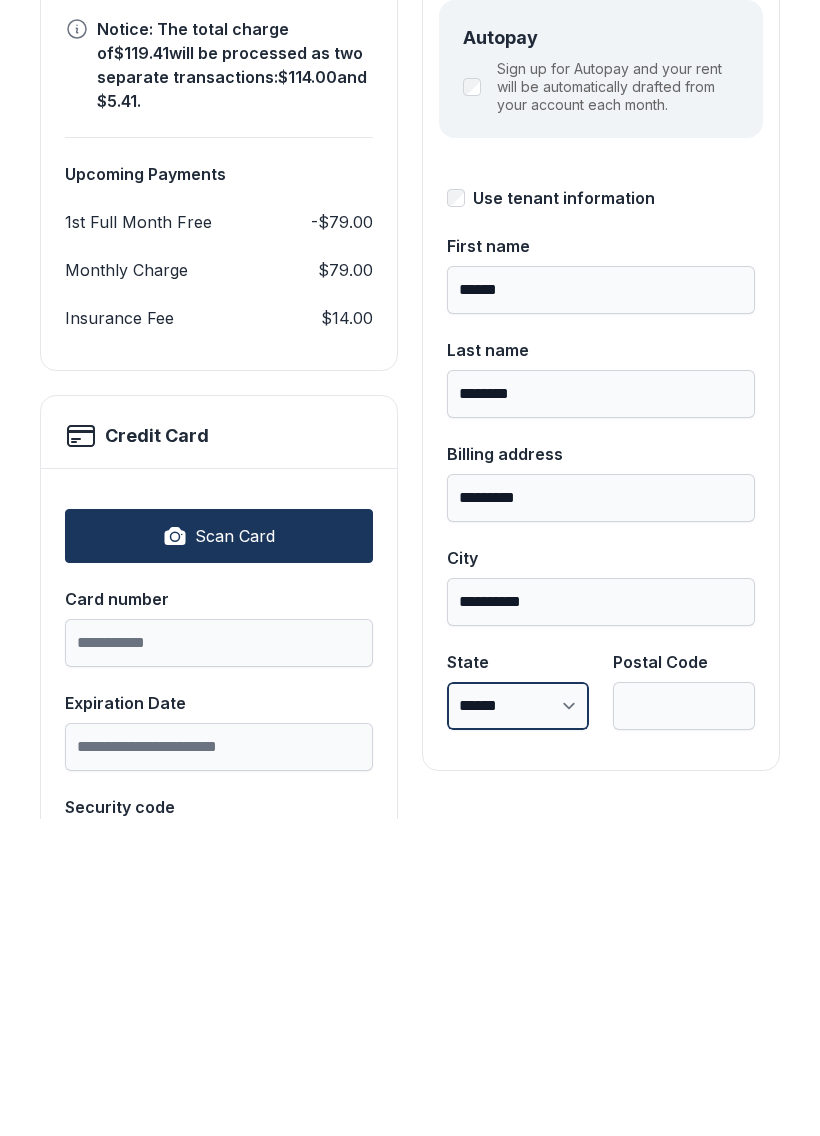 click on "**********" at bounding box center [518, 1023] 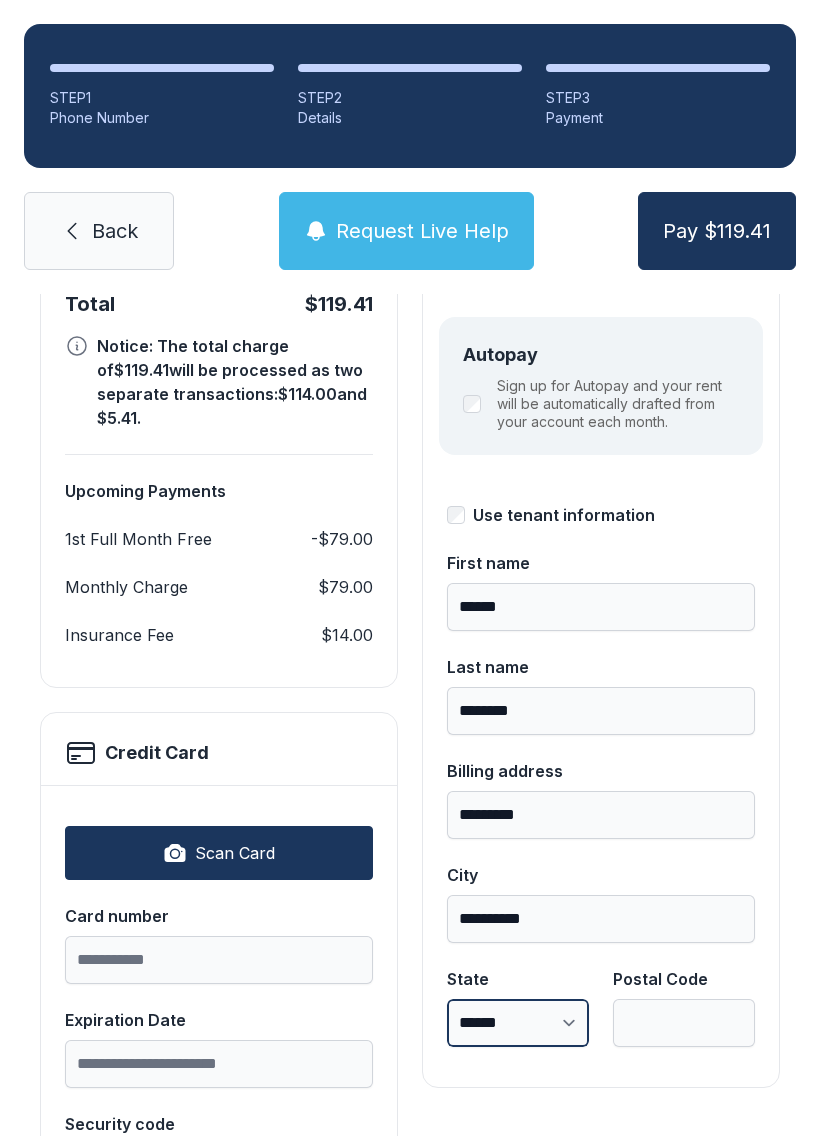 select on "**" 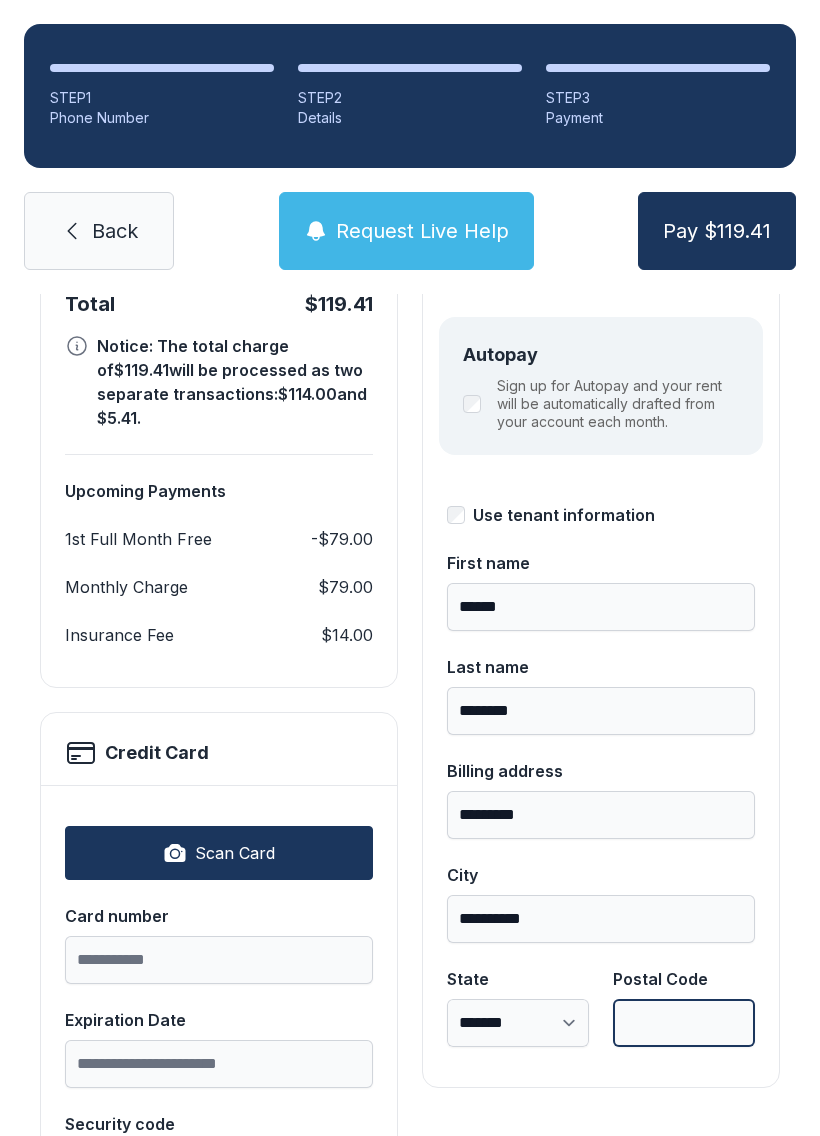 click on "Postal Code" at bounding box center [684, 1023] 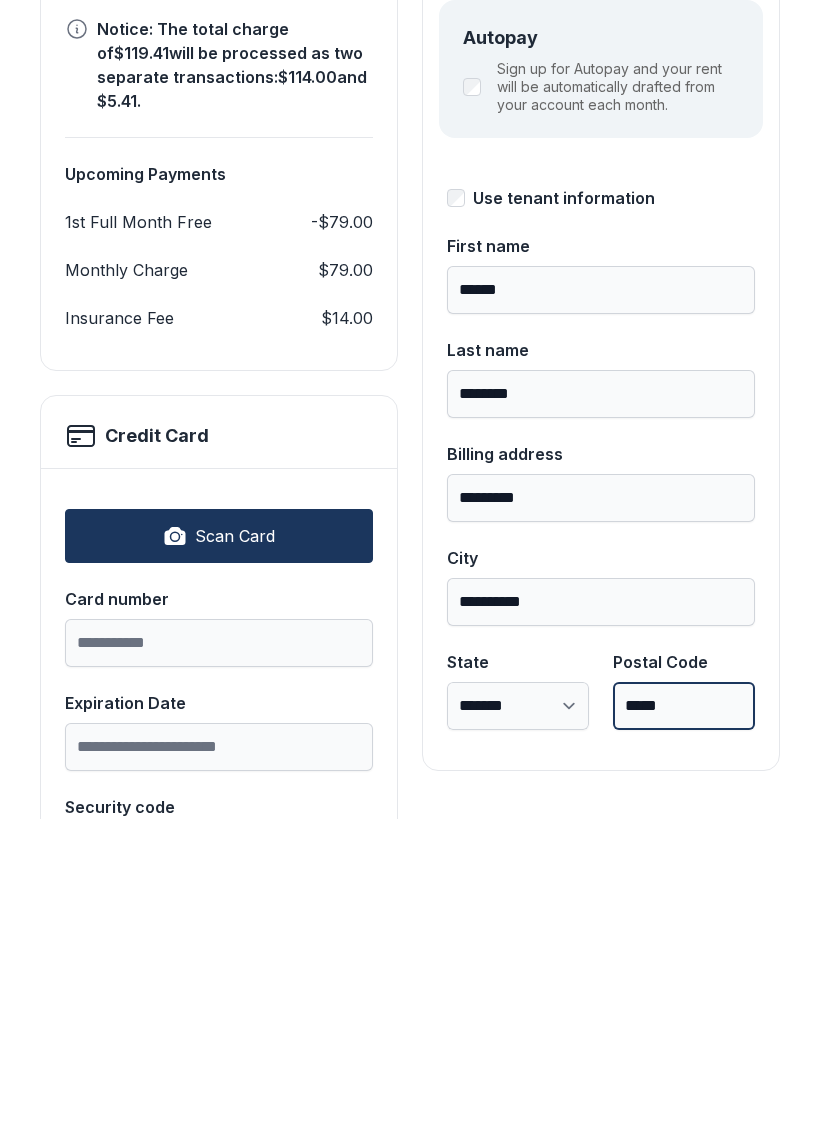 type on "*****" 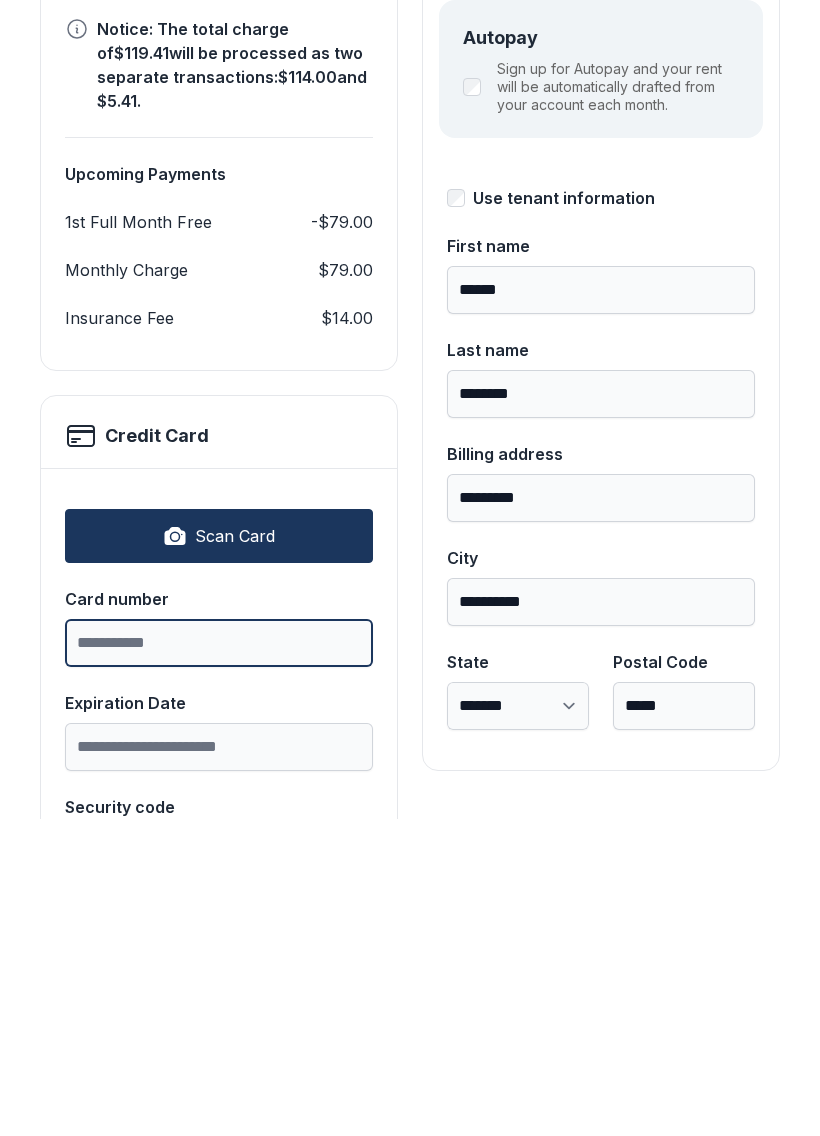 click on "Card number" at bounding box center (219, 960) 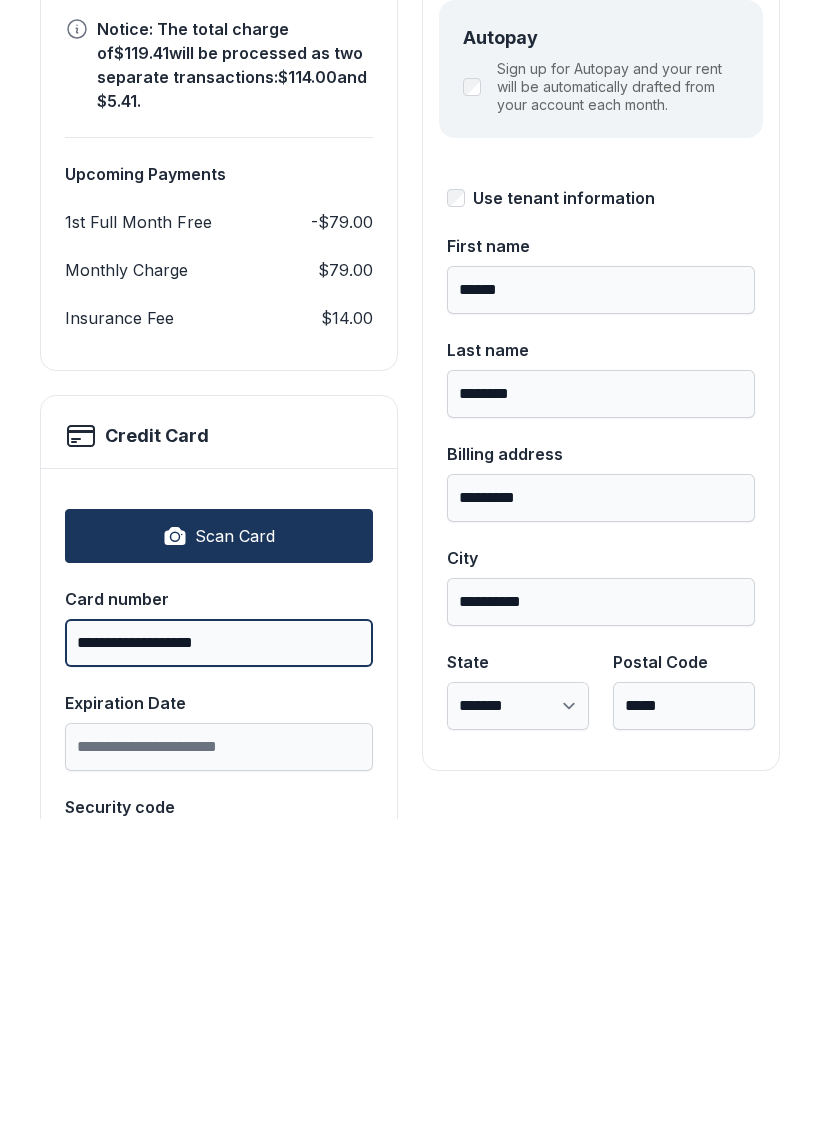 type on "**********" 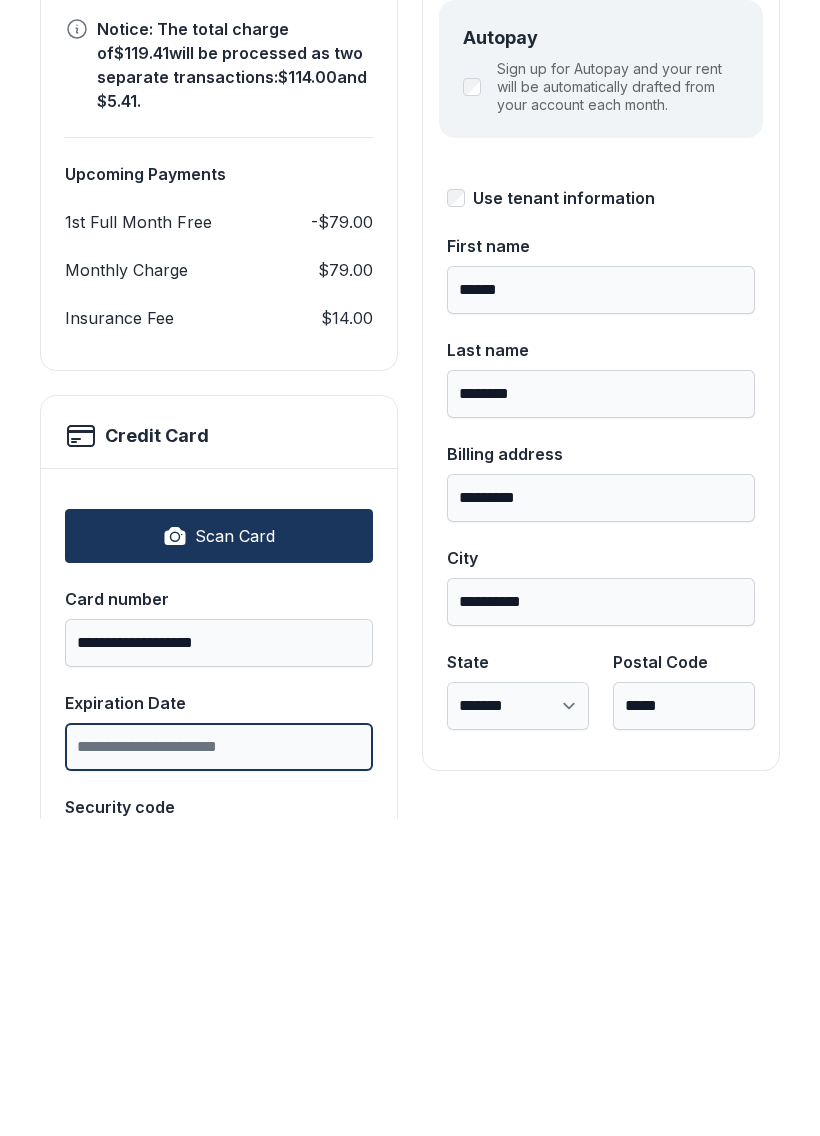 click on "Expiration Date" at bounding box center [219, 1064] 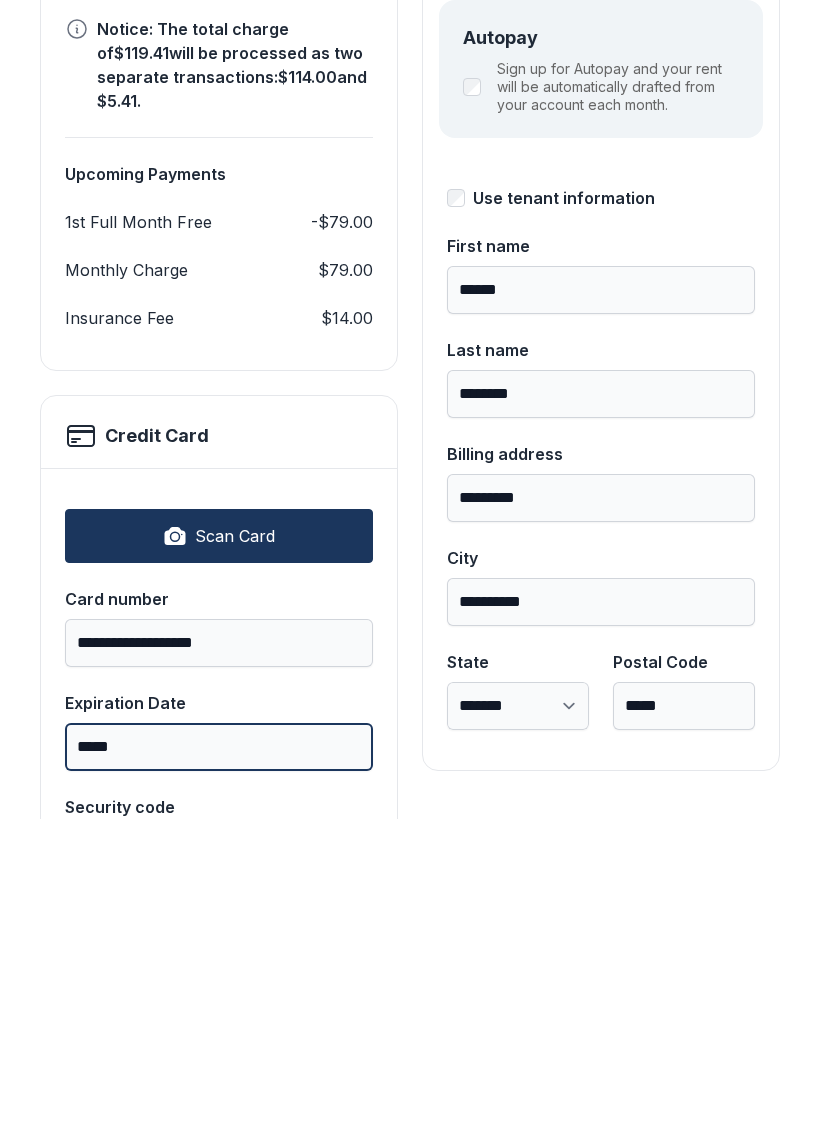type on "*****" 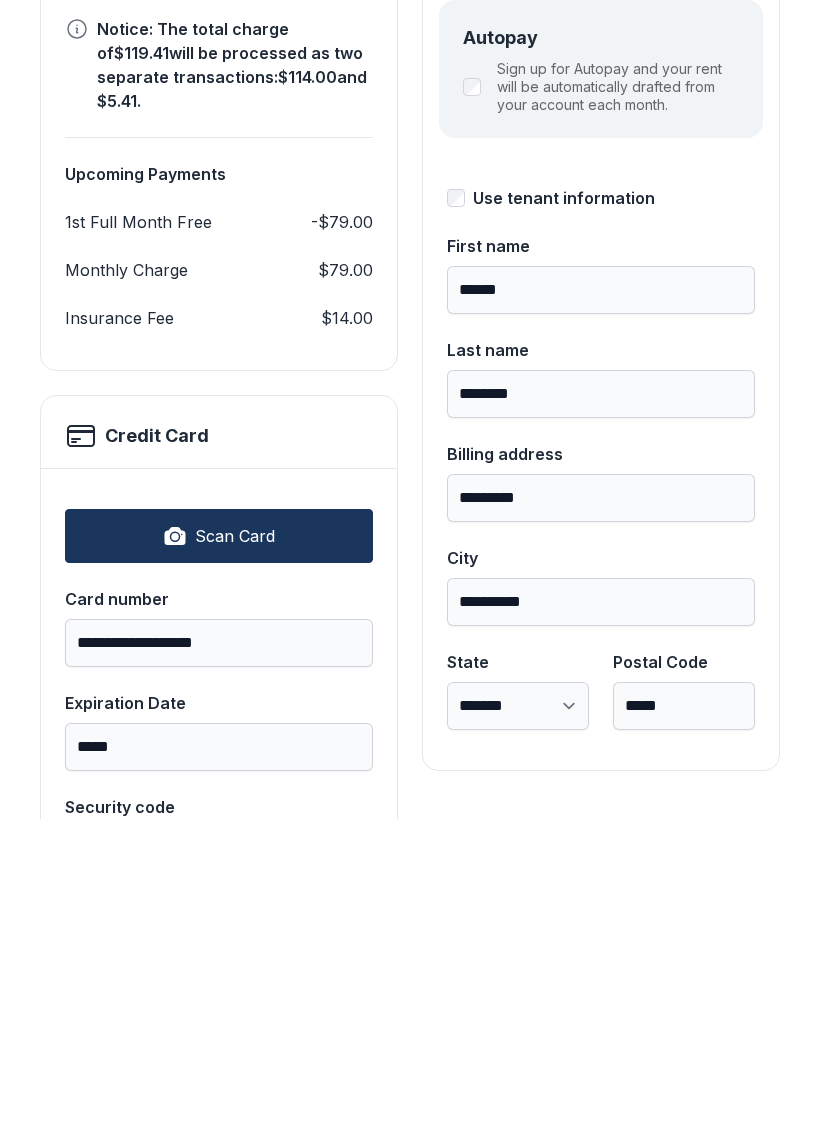 click on "Security code" at bounding box center [219, 1168] 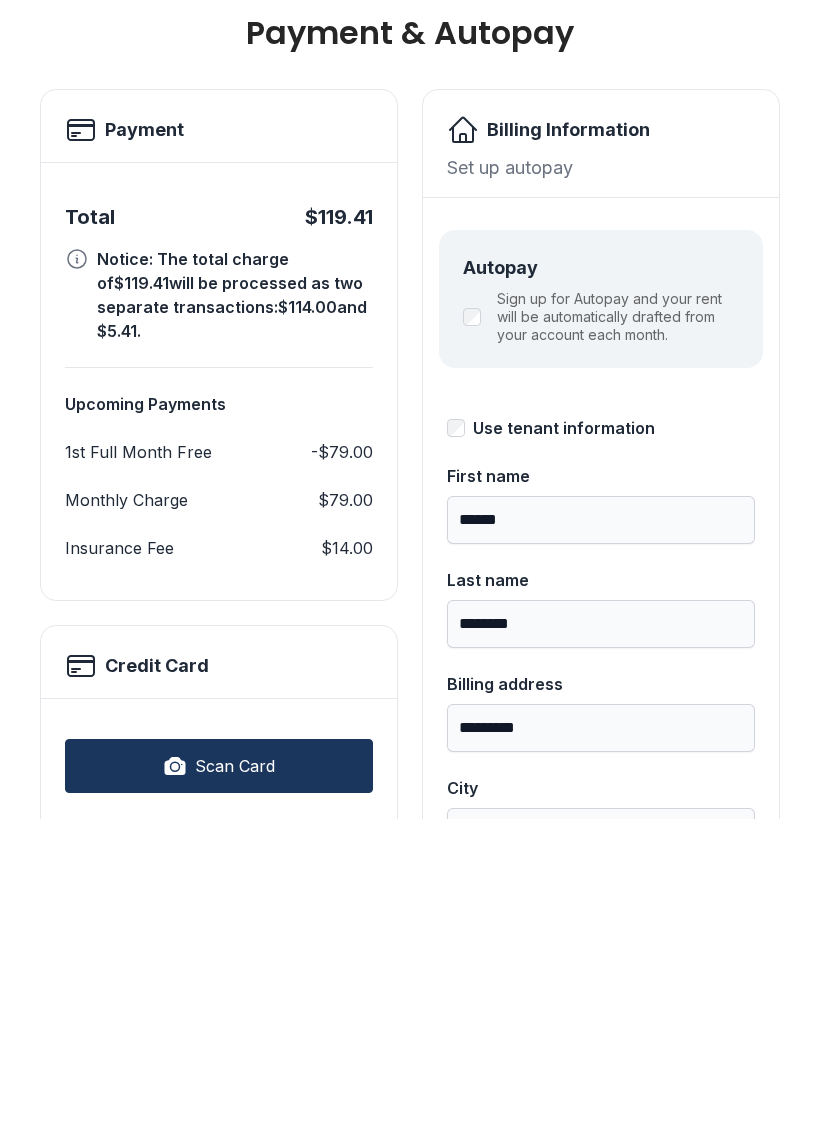 scroll, scrollTop: 0, scrollLeft: 0, axis: both 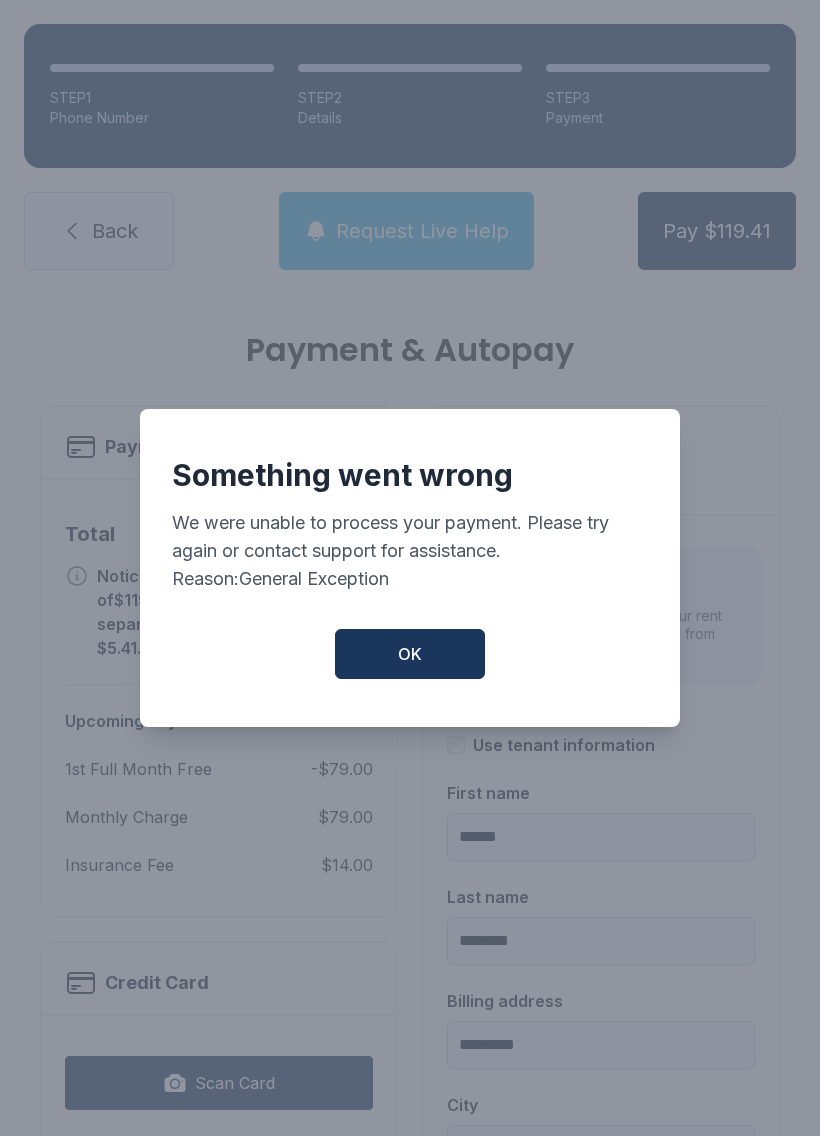 click on "OK" at bounding box center (410, 654) 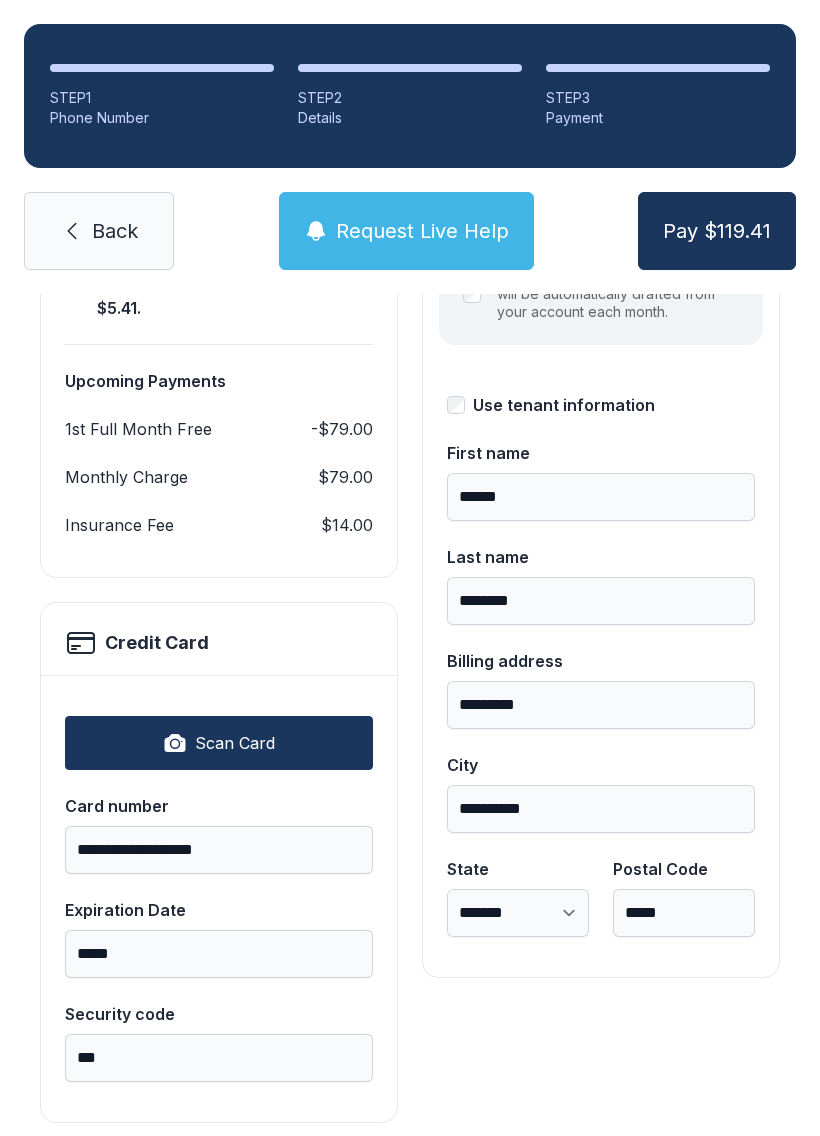 scroll, scrollTop: 339, scrollLeft: 0, axis: vertical 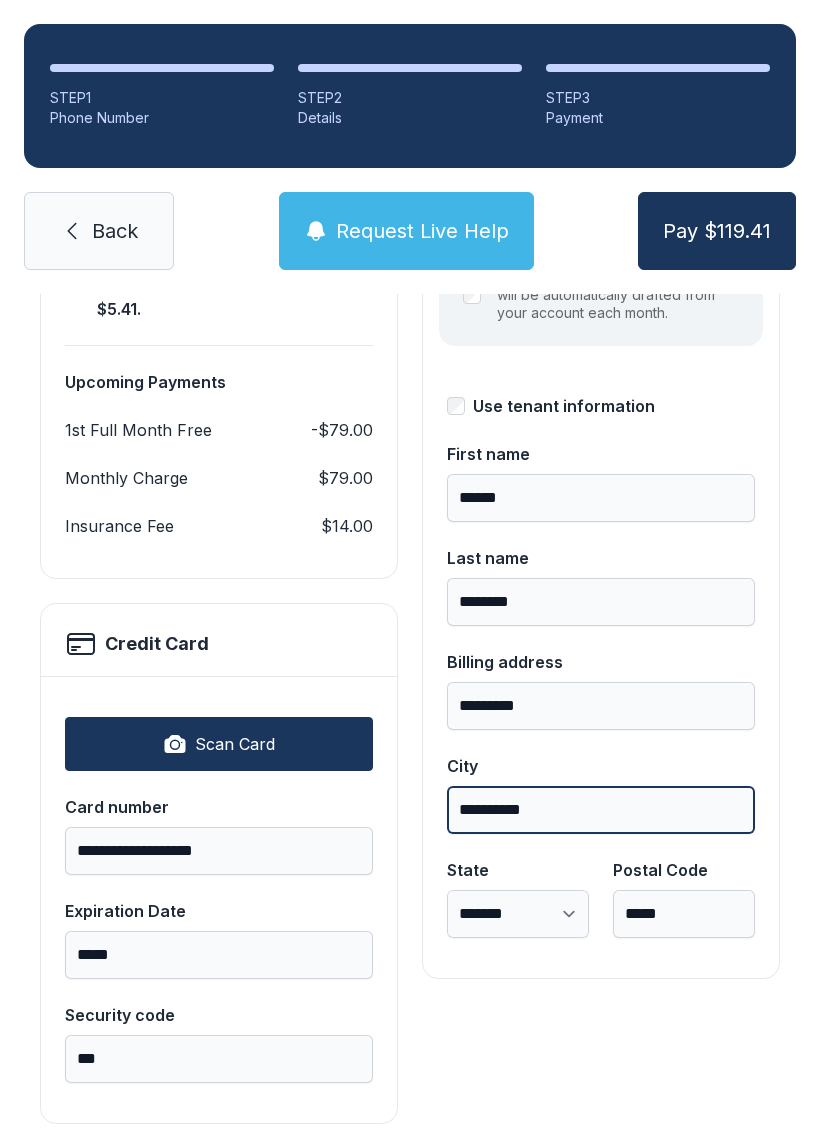 click on "**********" at bounding box center [601, 810] 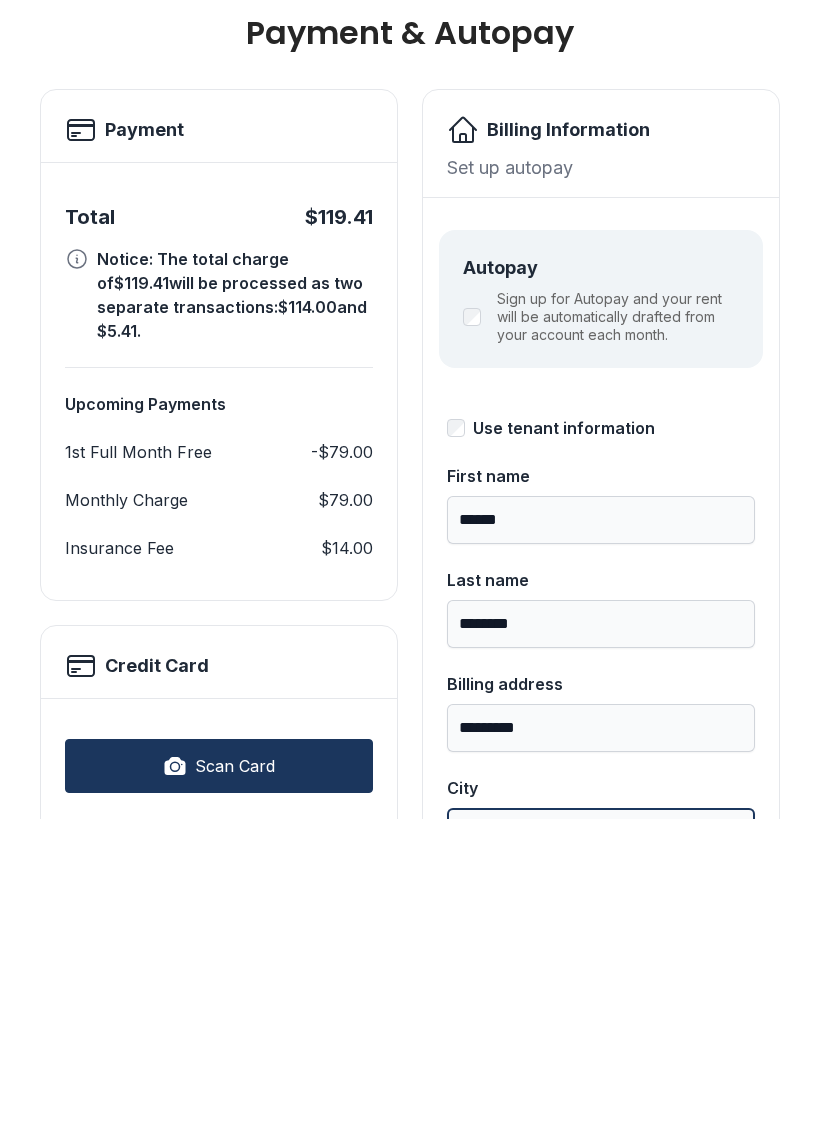 scroll, scrollTop: 0, scrollLeft: 0, axis: both 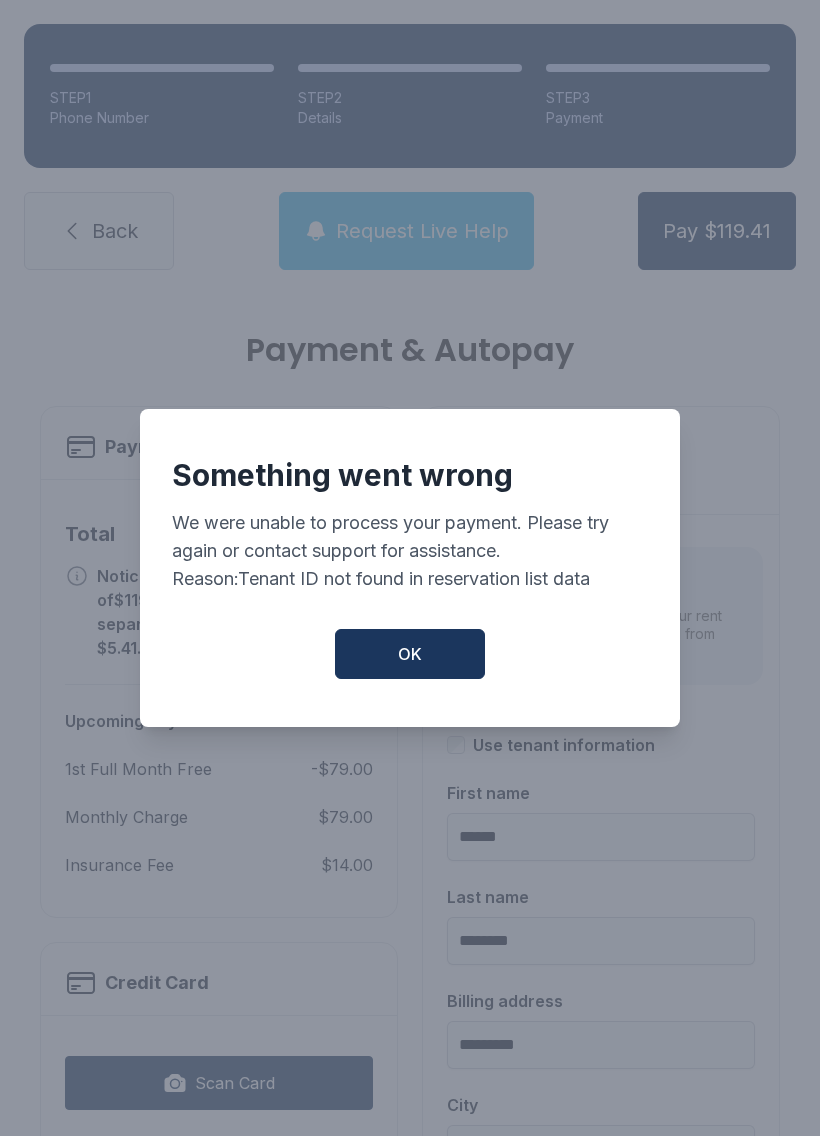 click on "OK" at bounding box center (410, 654) 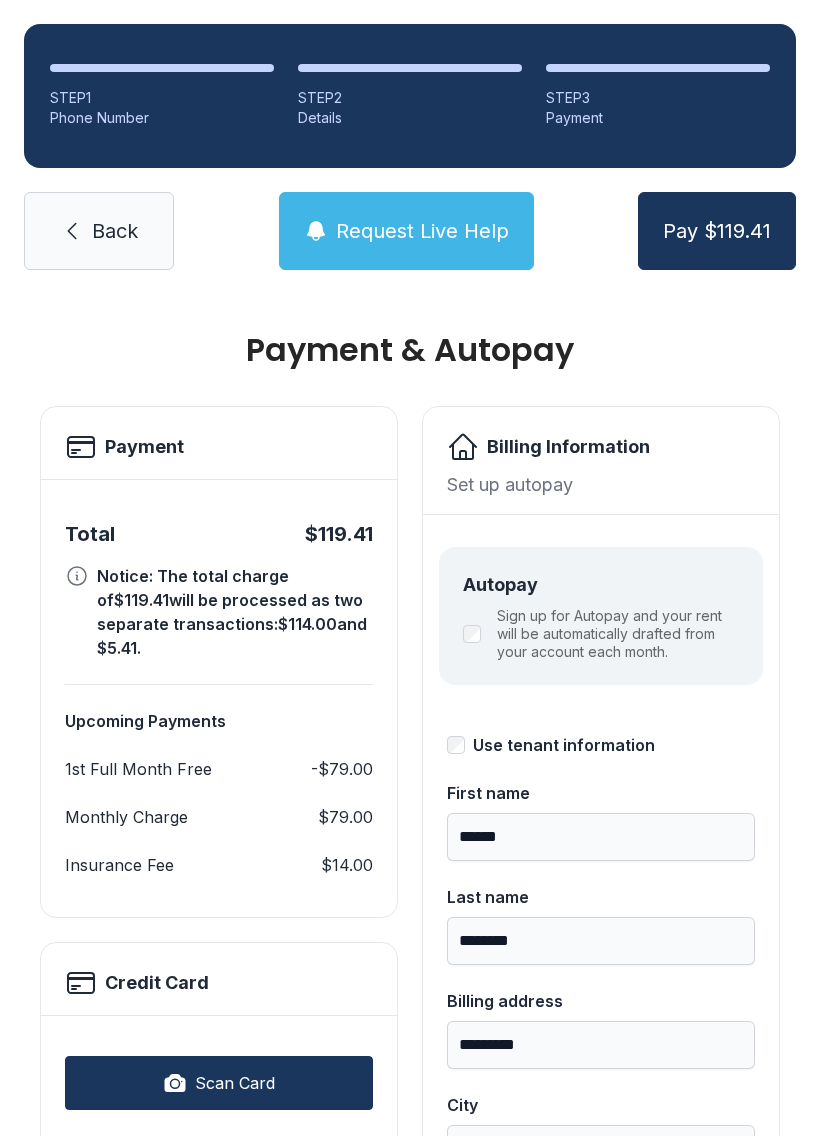 scroll, scrollTop: 0, scrollLeft: 0, axis: both 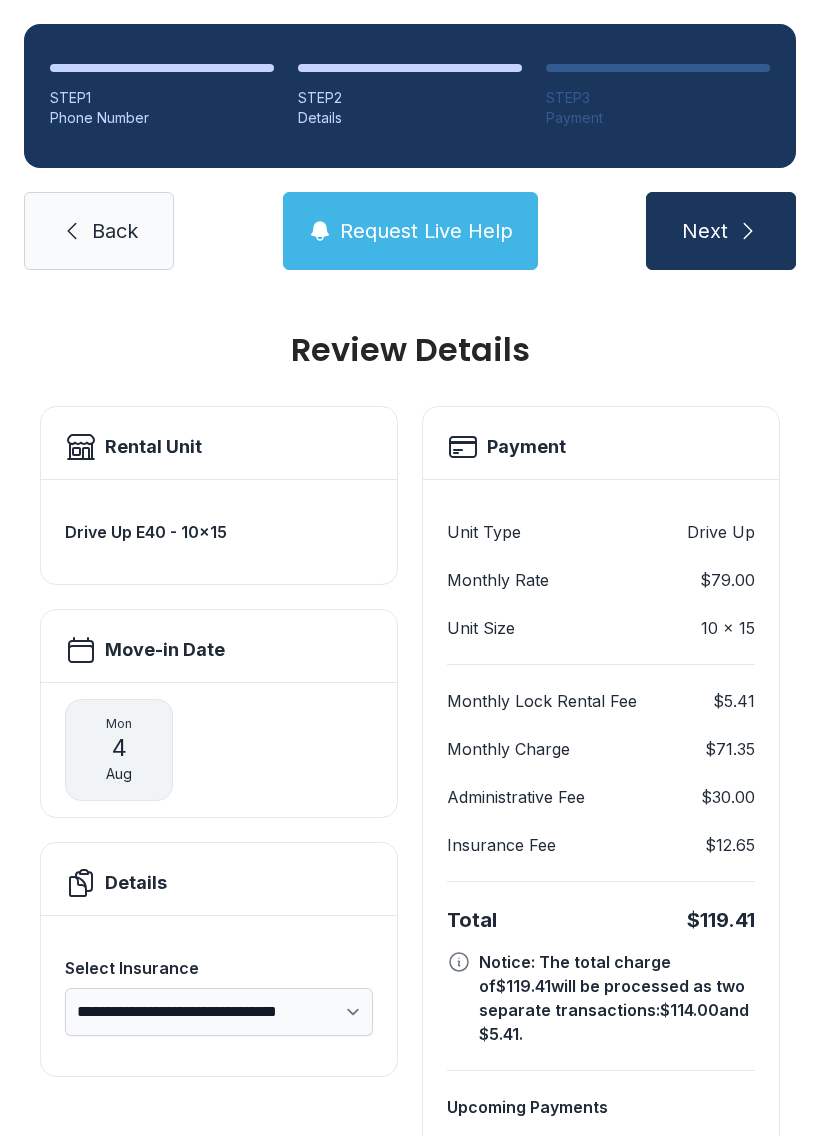 click on "Back" at bounding box center (99, 231) 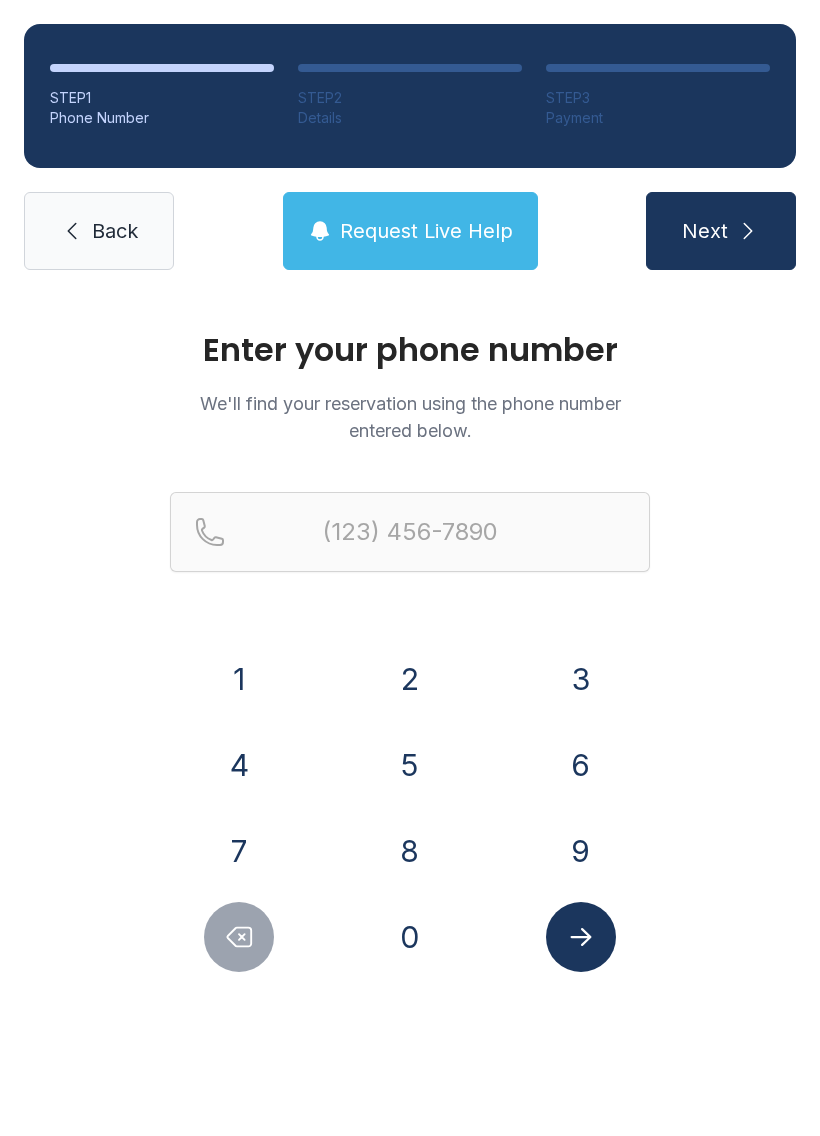 click on "Back" at bounding box center [115, 231] 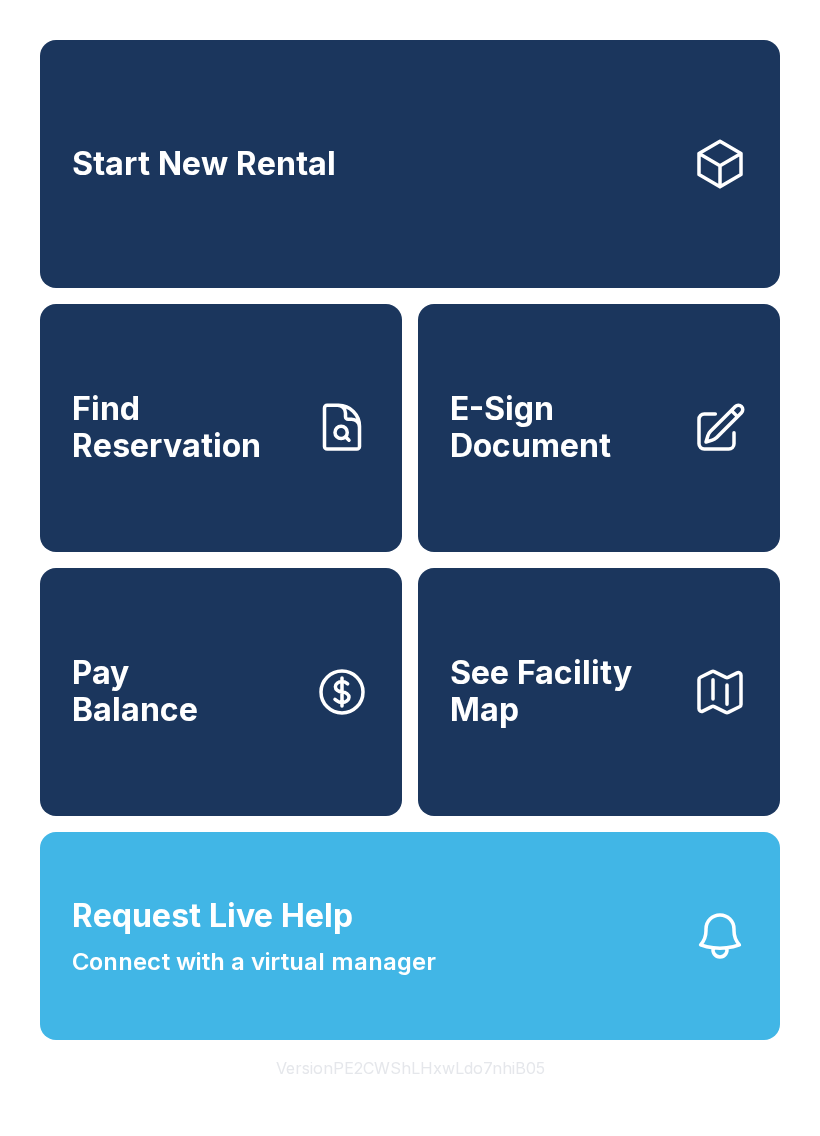 click on "E-Sign Document" at bounding box center [563, 427] 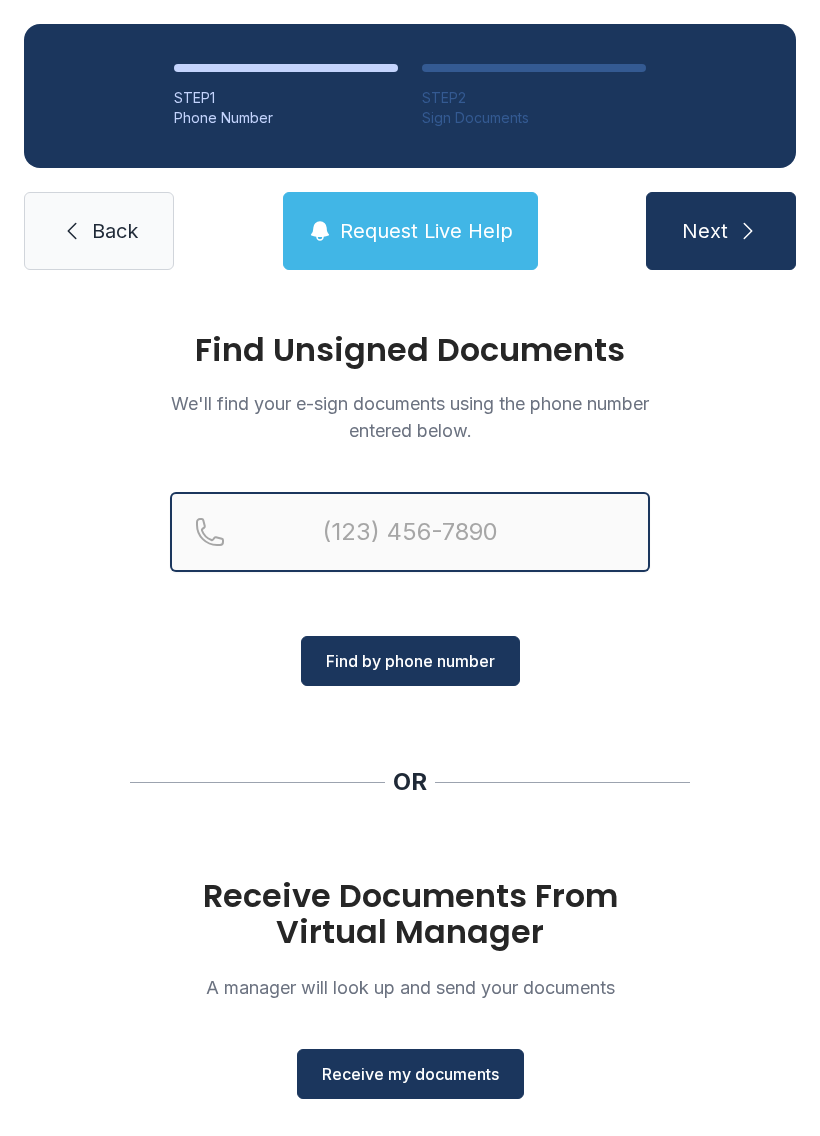 click at bounding box center [410, 532] 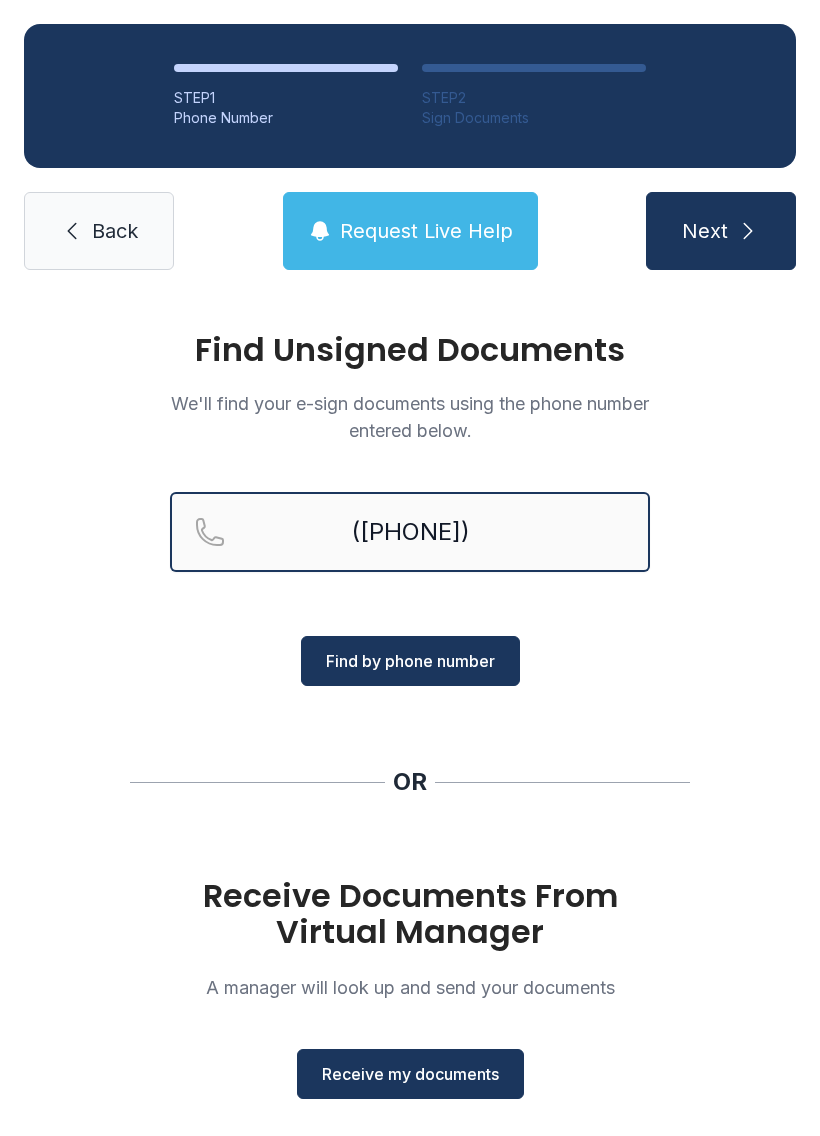 type on "([PHONE])" 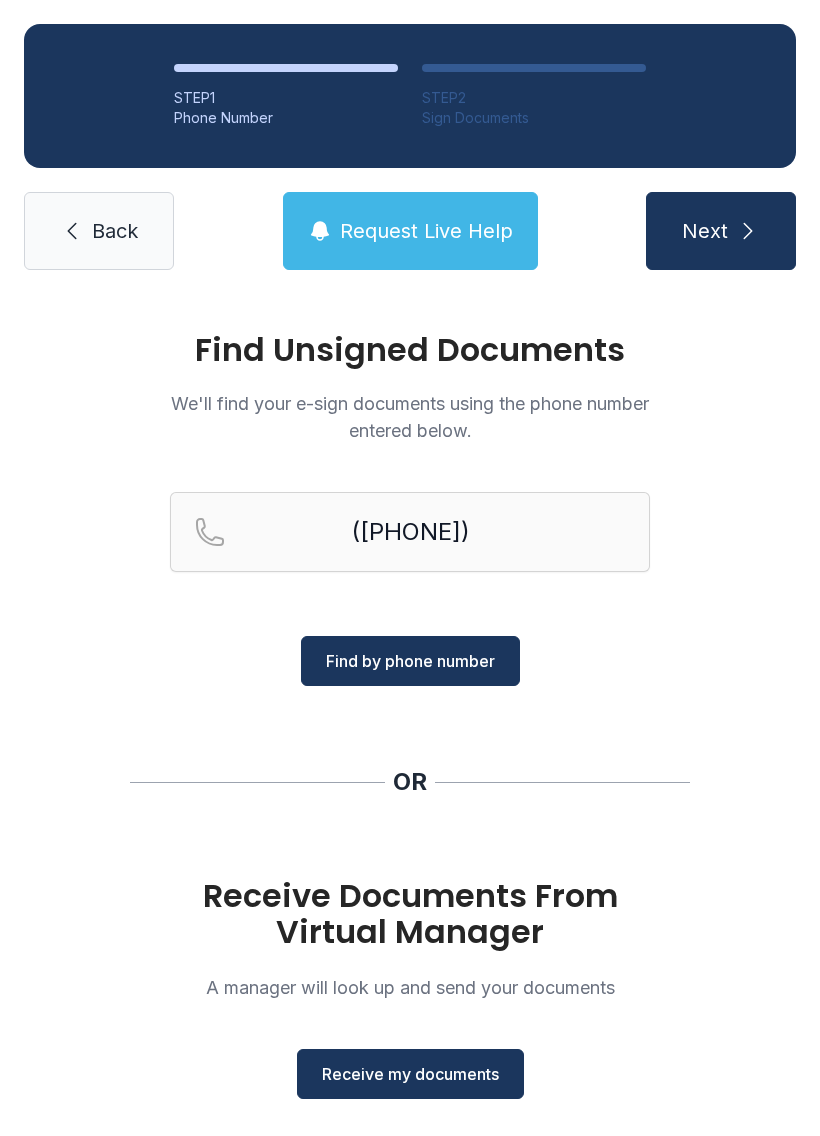 click on "Find by phone number" at bounding box center (410, 661) 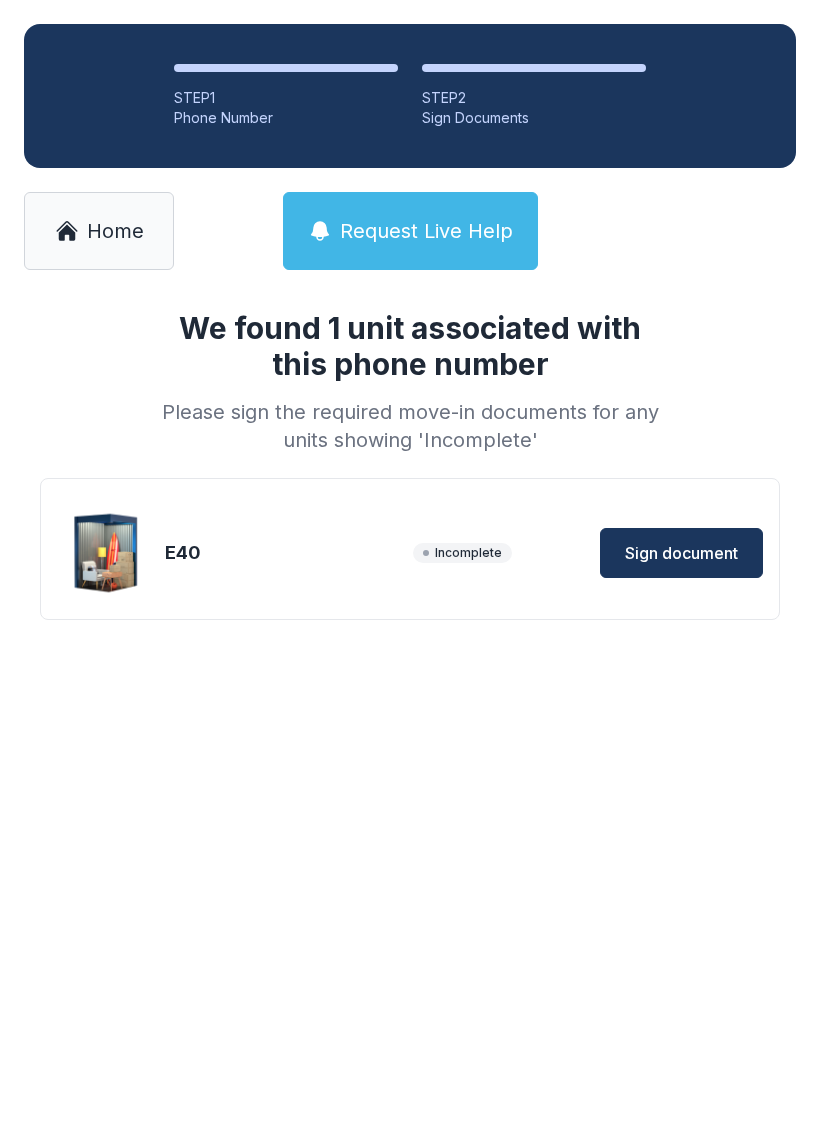 click on "Sign document" at bounding box center [681, 553] 